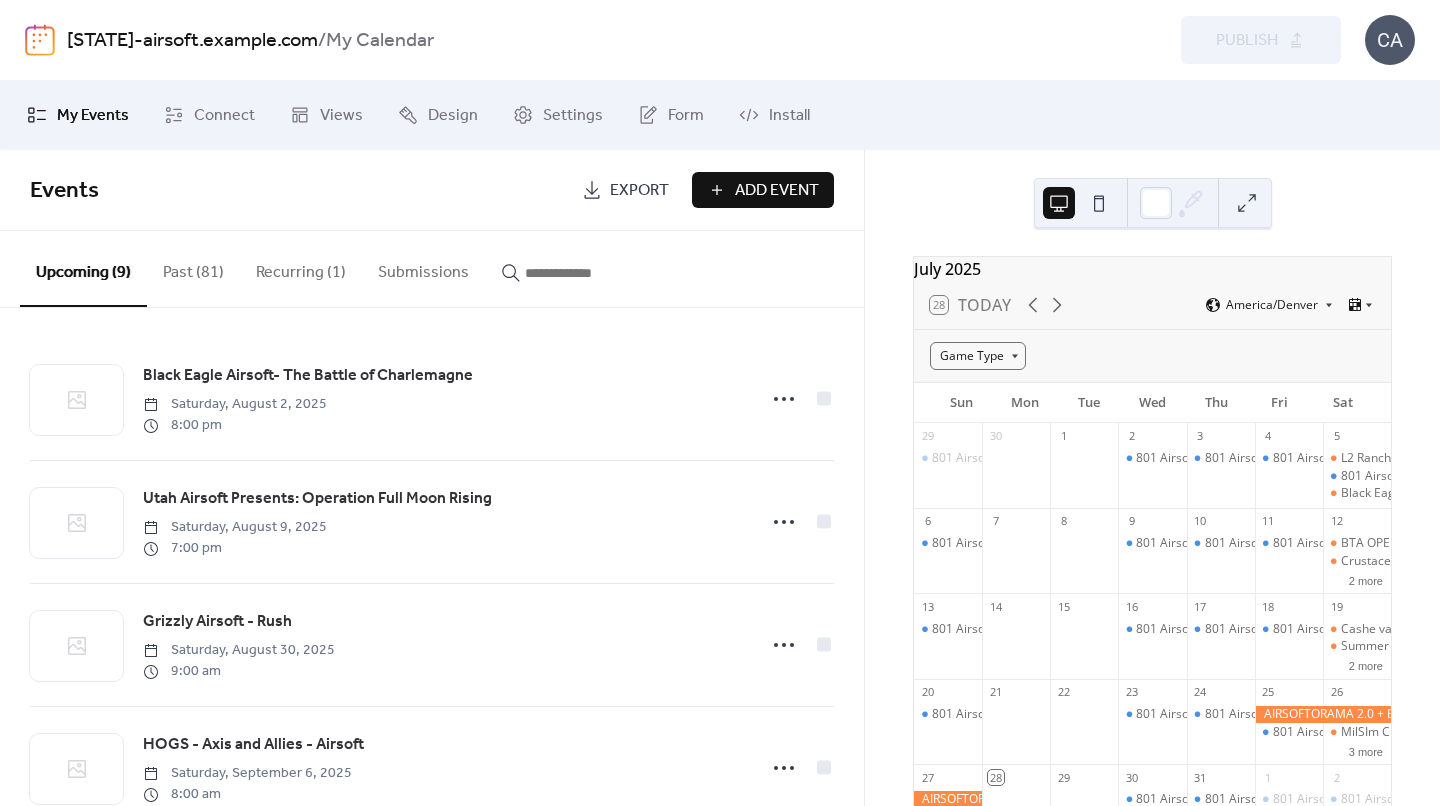 scroll, scrollTop: 0, scrollLeft: 0, axis: both 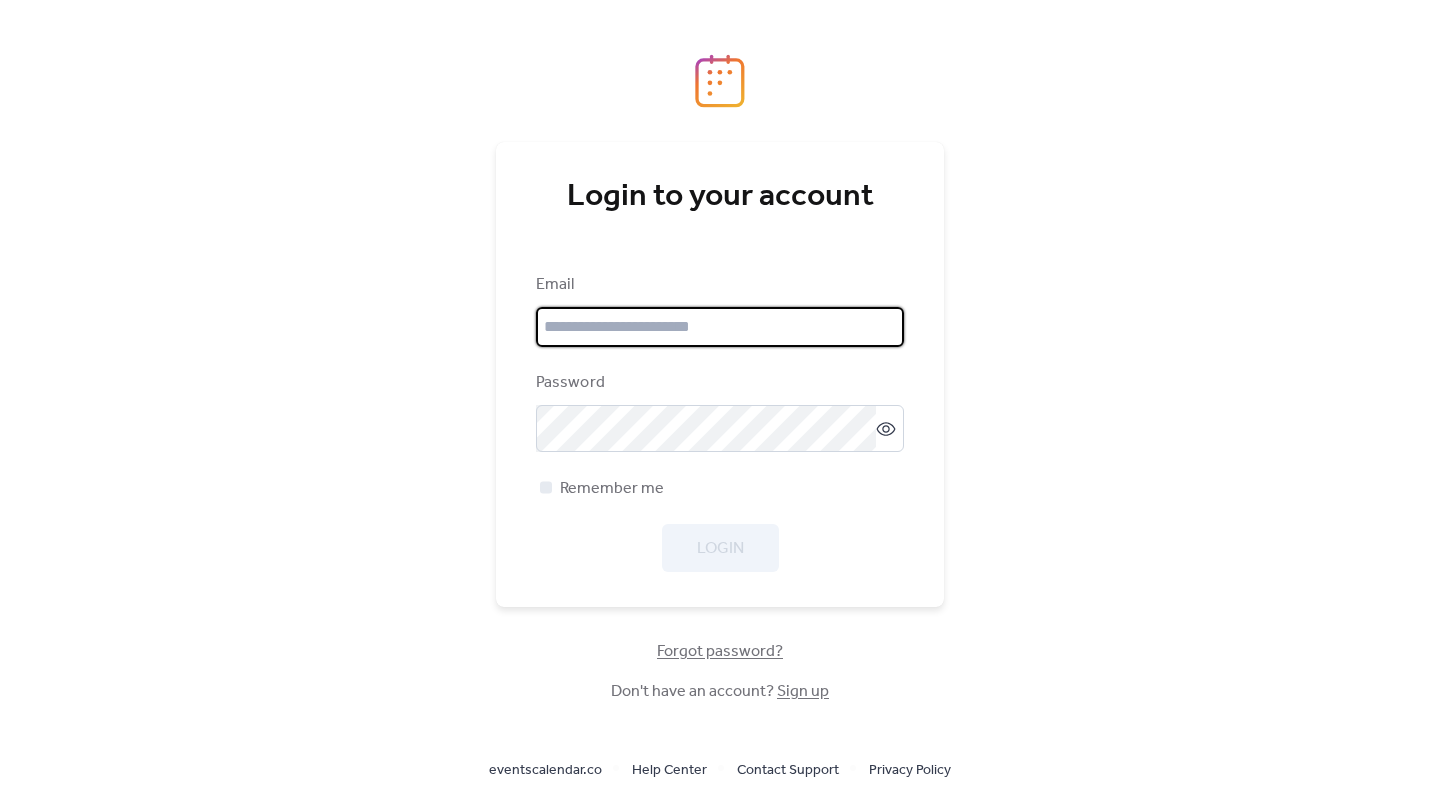 type on "**********" 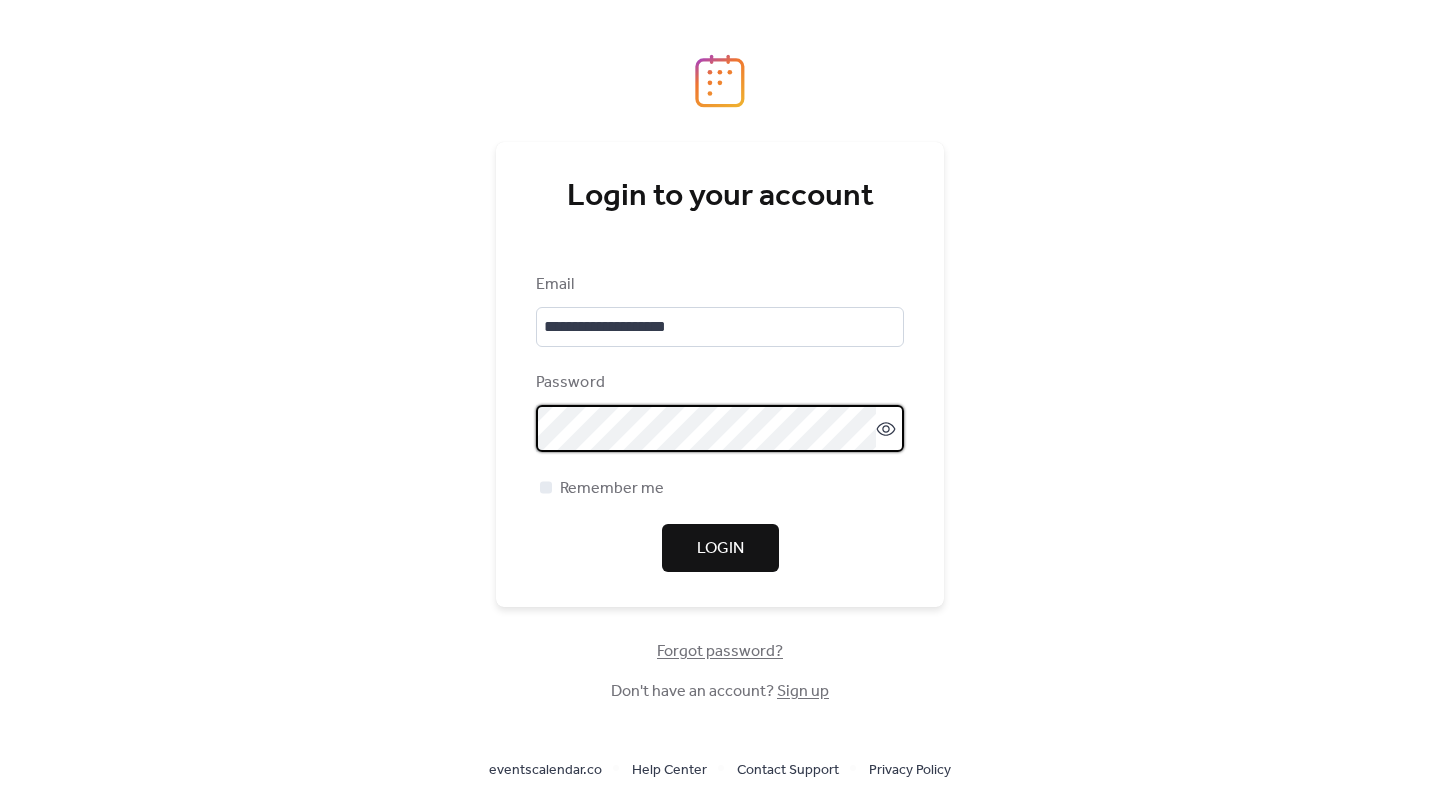 click on "Login" at bounding box center [720, 548] 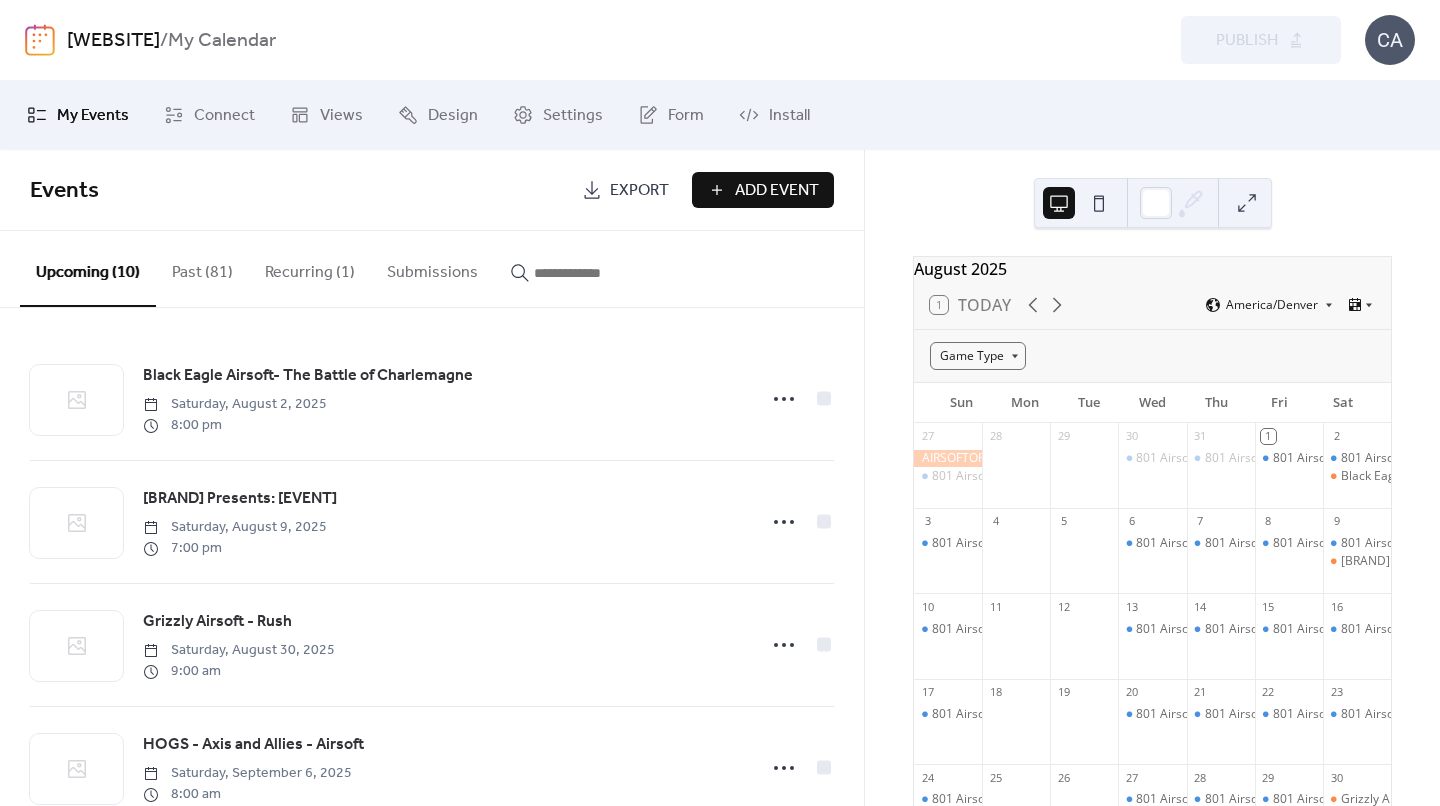 scroll, scrollTop: 0, scrollLeft: 0, axis: both 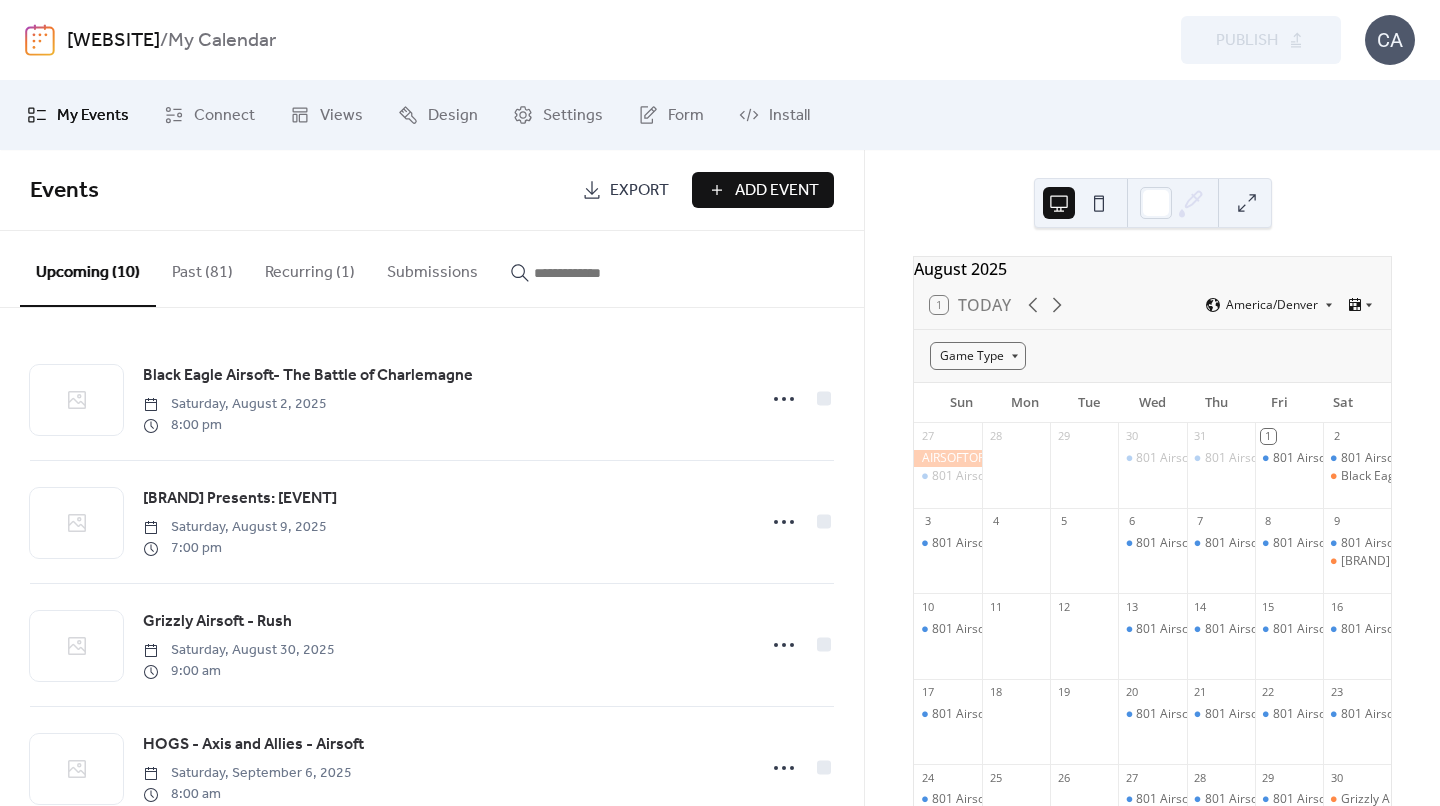 click on "Add Event" at bounding box center [777, 191] 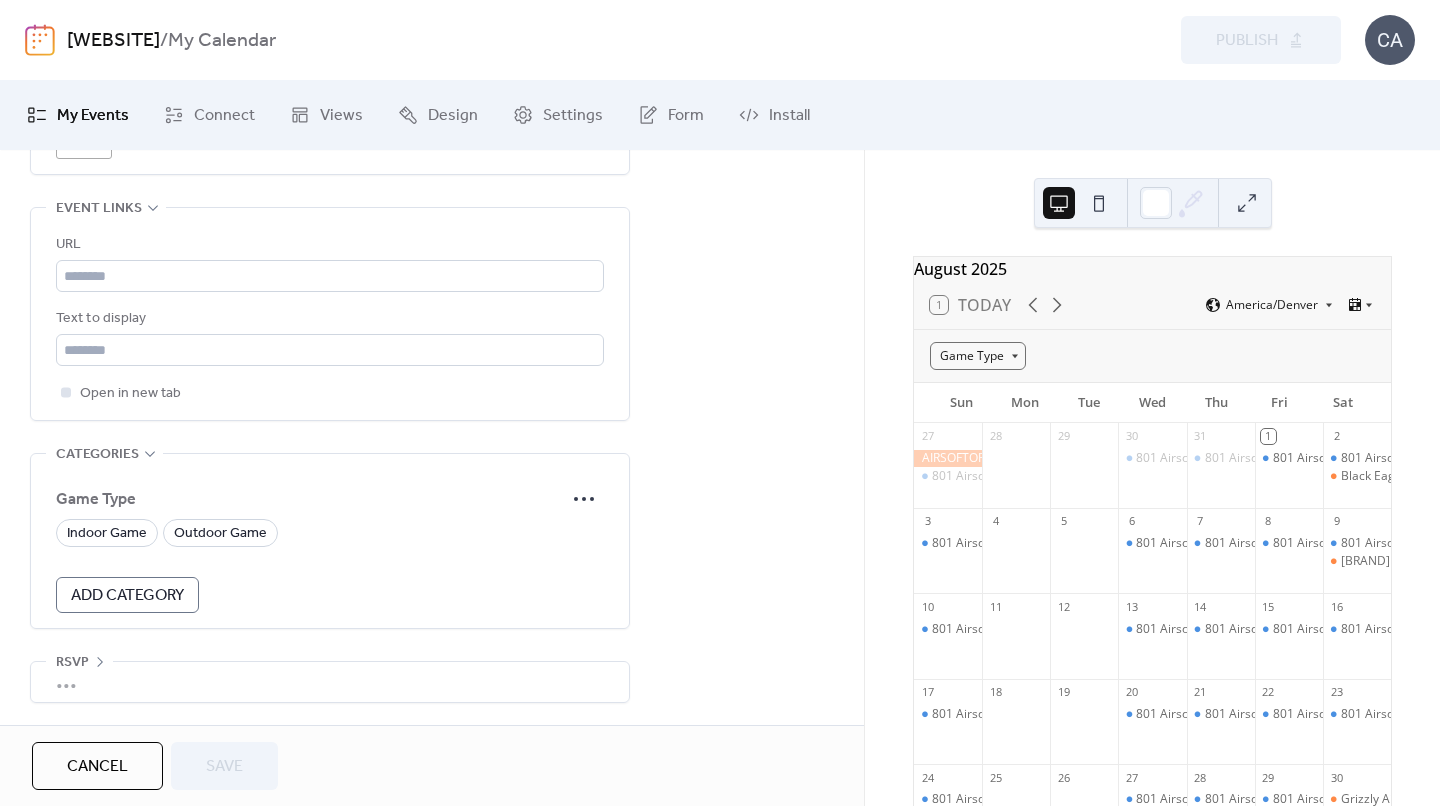 scroll, scrollTop: 1140, scrollLeft: 0, axis: vertical 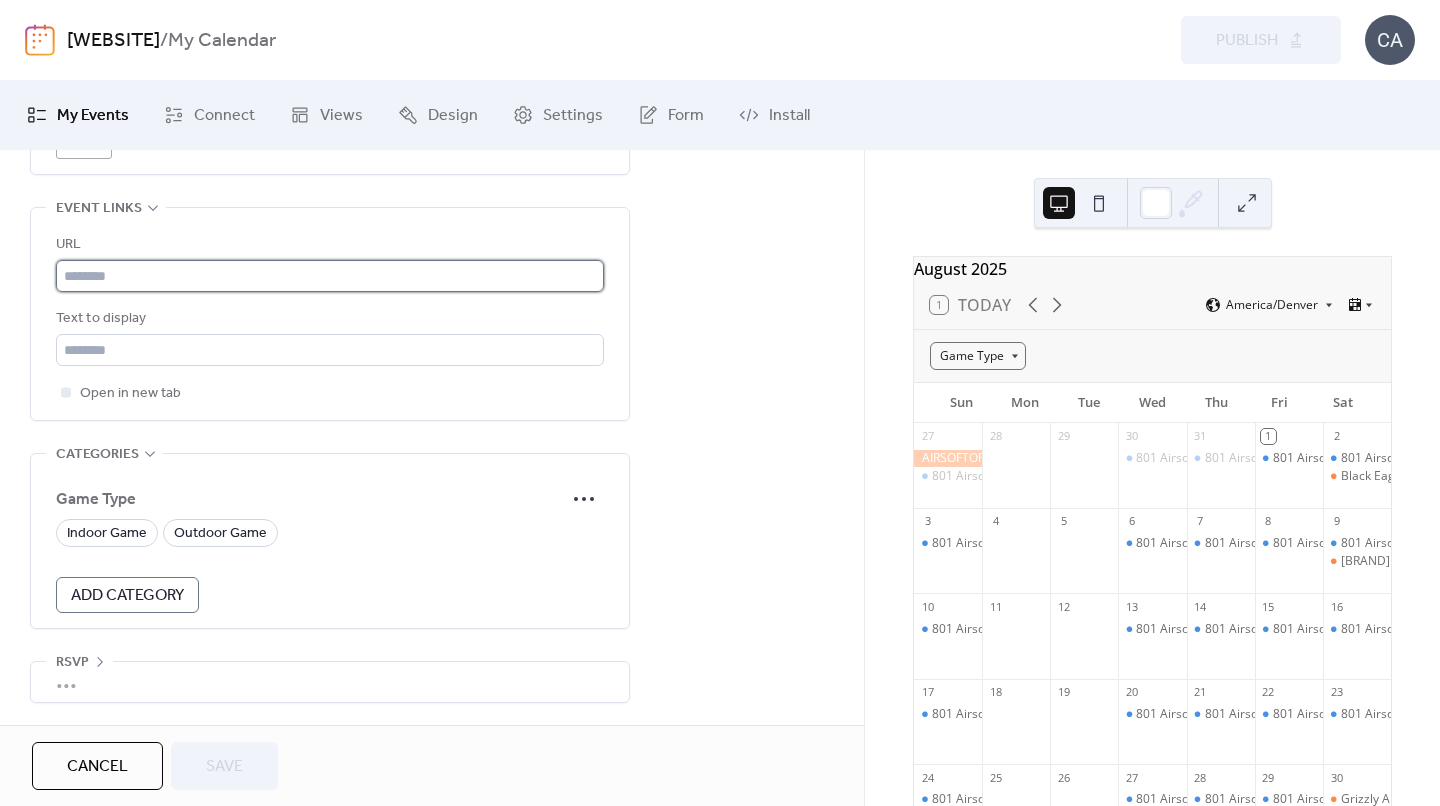 click at bounding box center [330, 276] 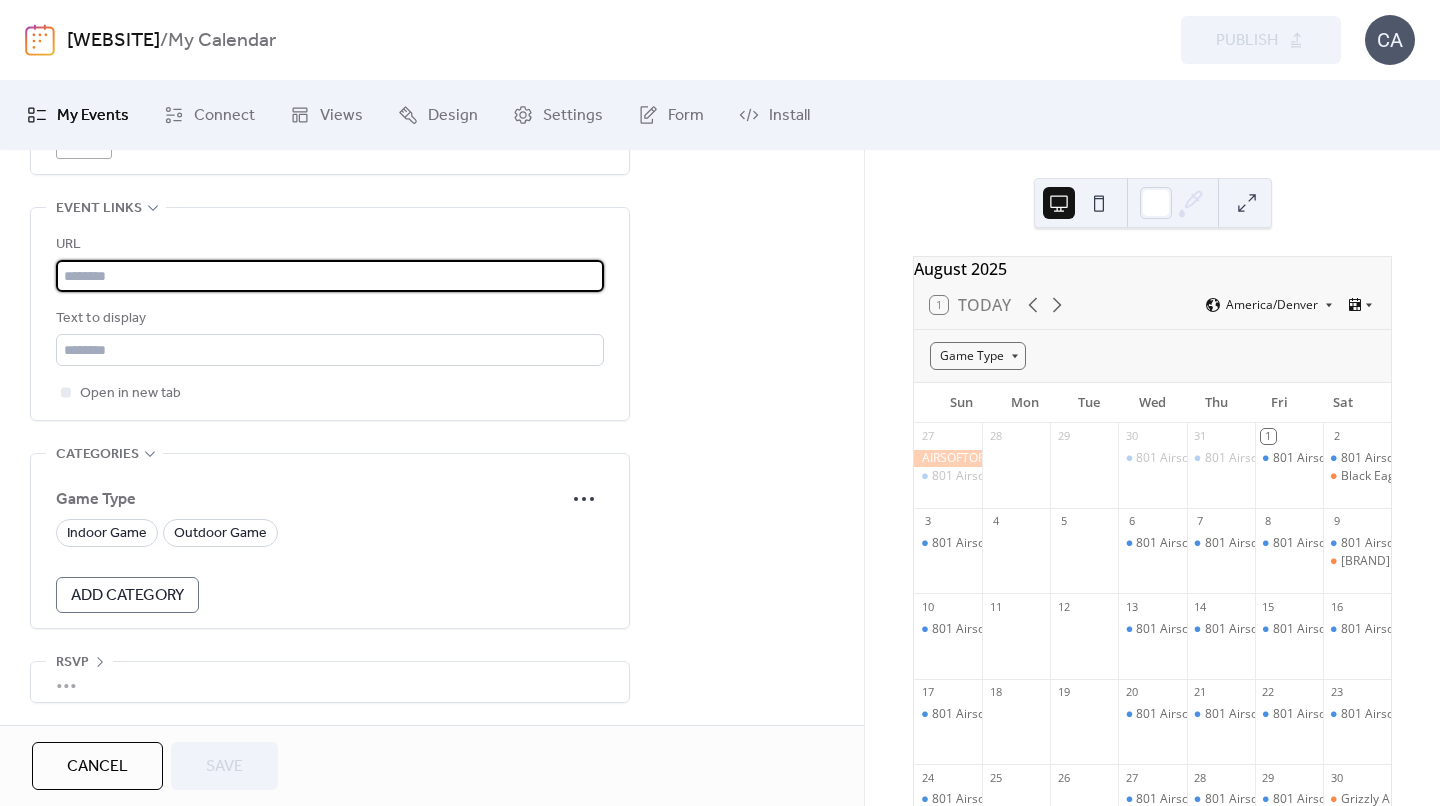 paste on "**********" 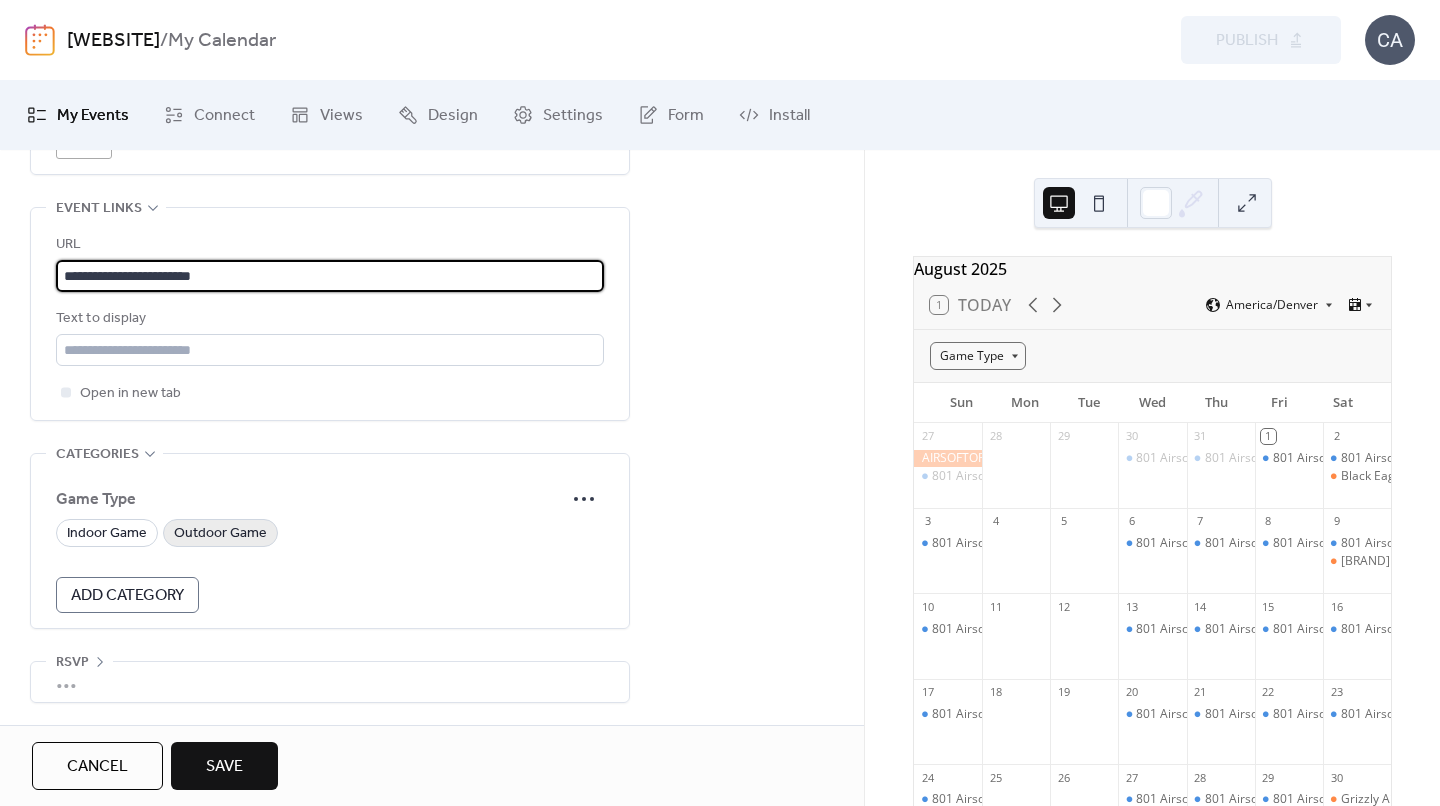 type on "**********" 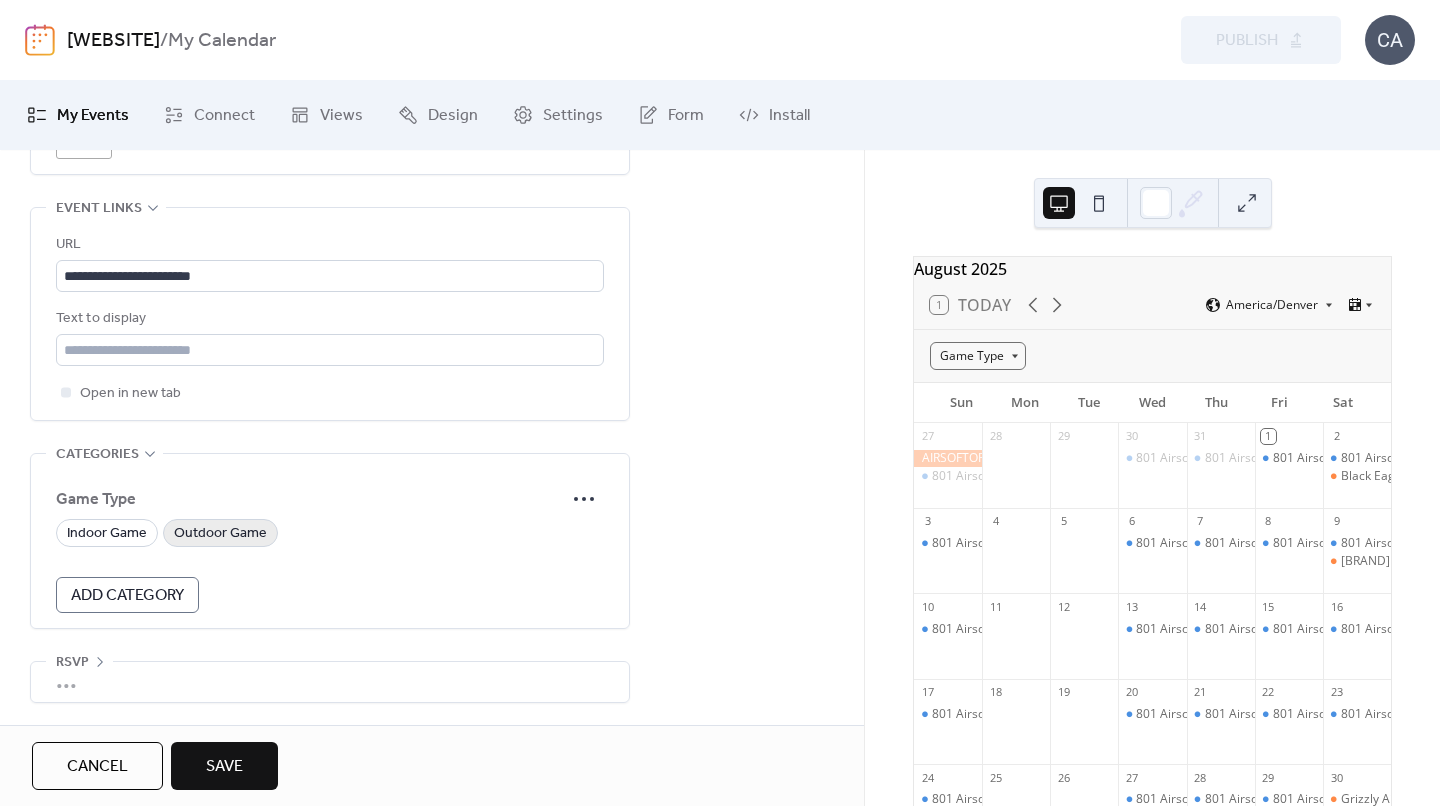 click on "Outdoor Game" at bounding box center [220, 534] 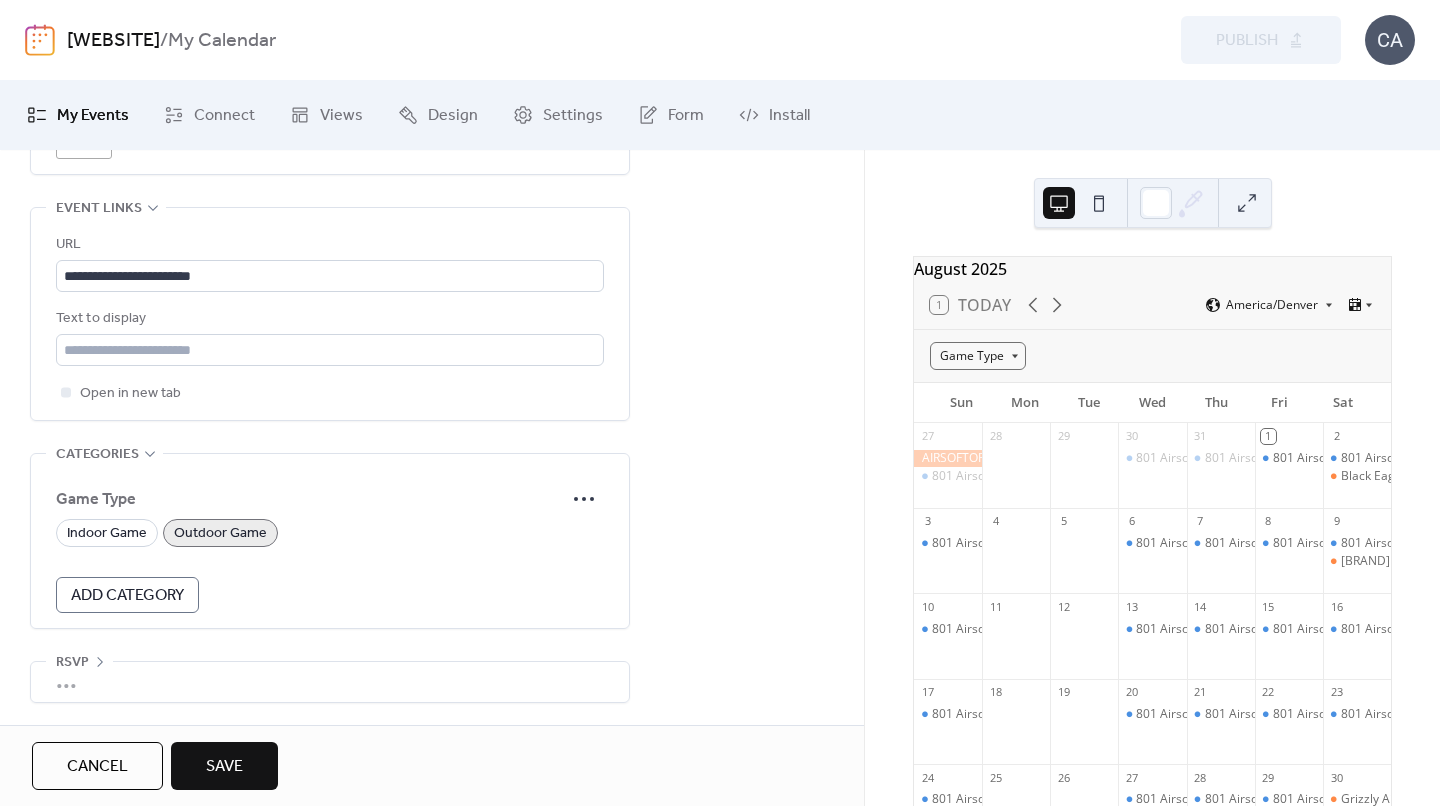 scroll, scrollTop: 0, scrollLeft: 0, axis: both 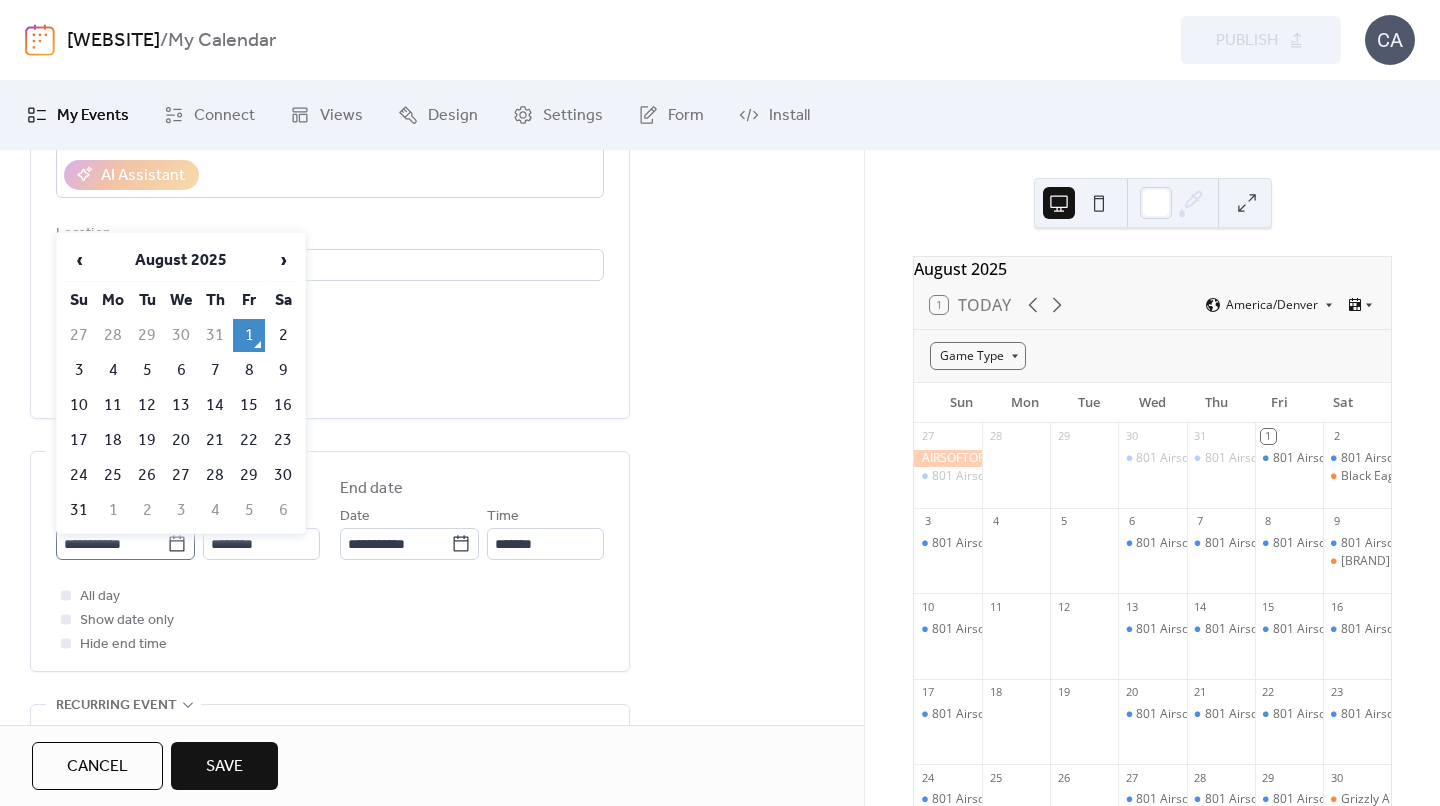 click 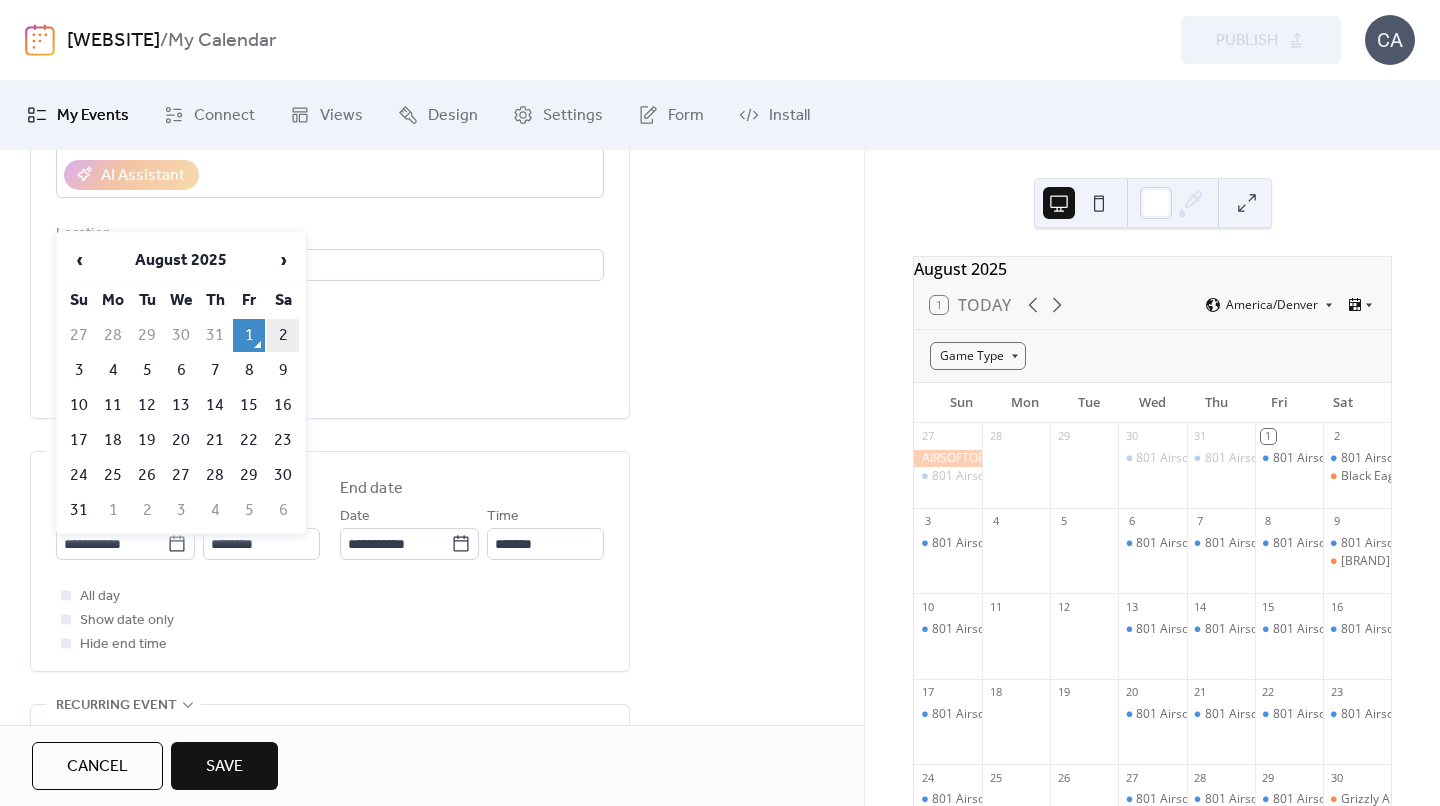 click on "2" at bounding box center (283, 335) 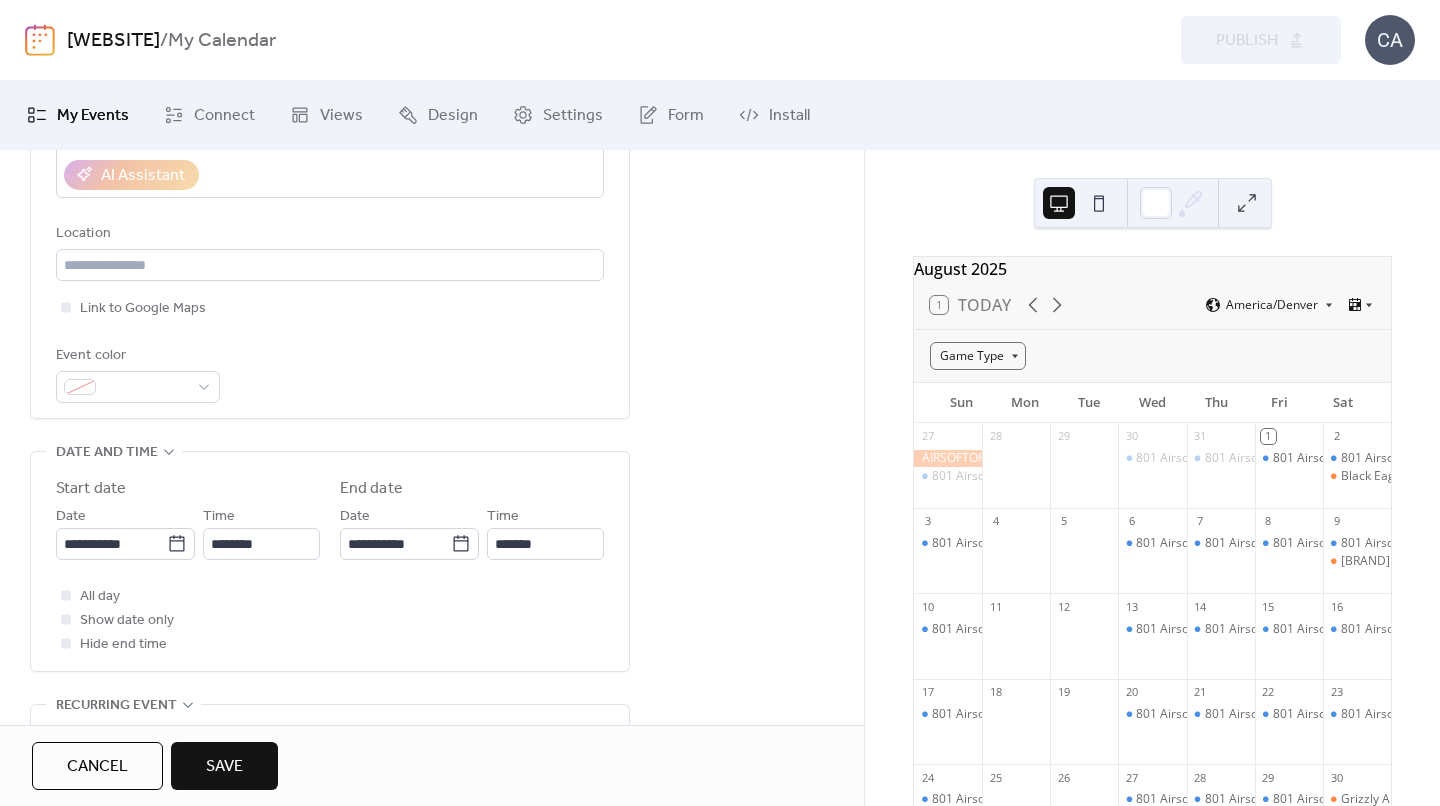 scroll, scrollTop: 400, scrollLeft: 0, axis: vertical 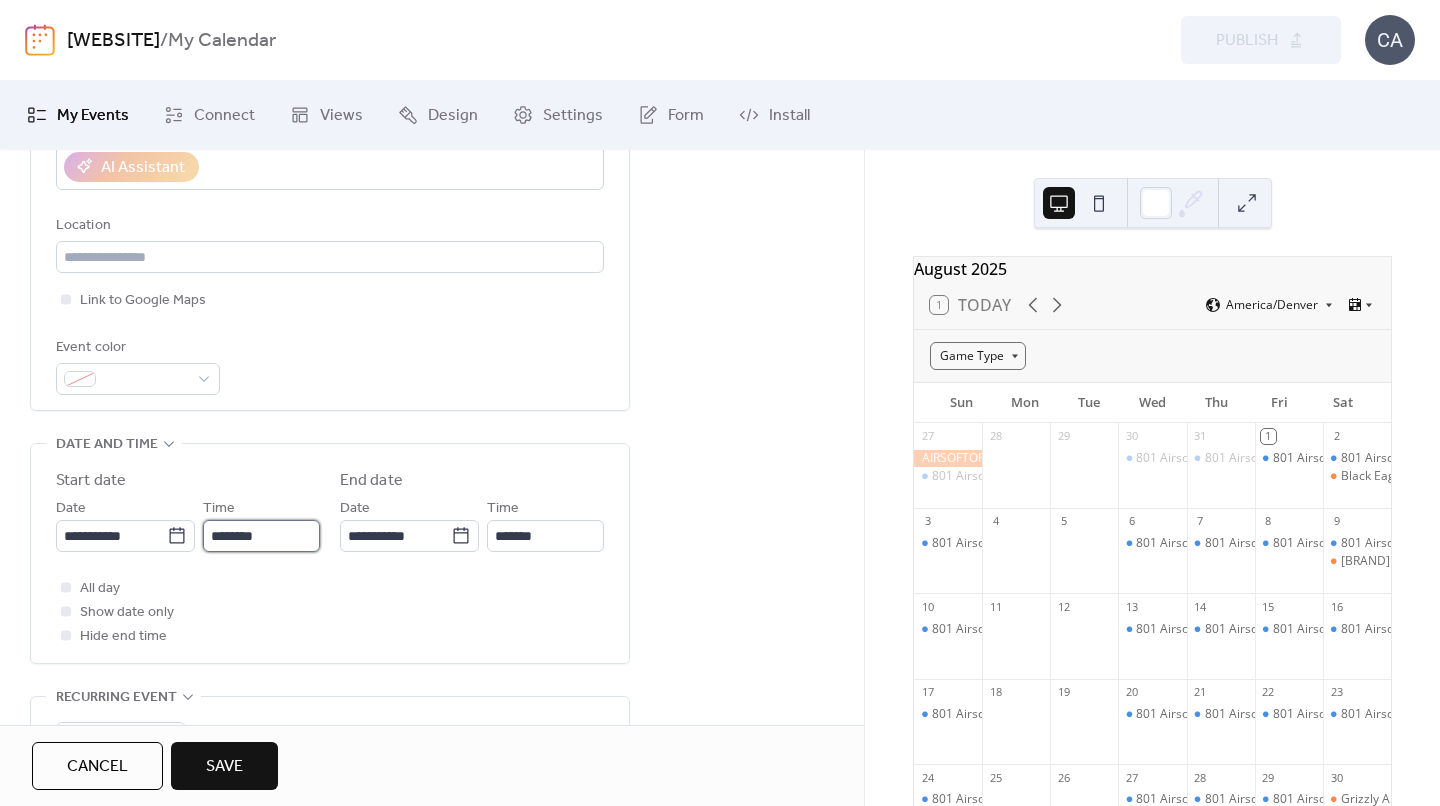 click on "********" at bounding box center [261, 536] 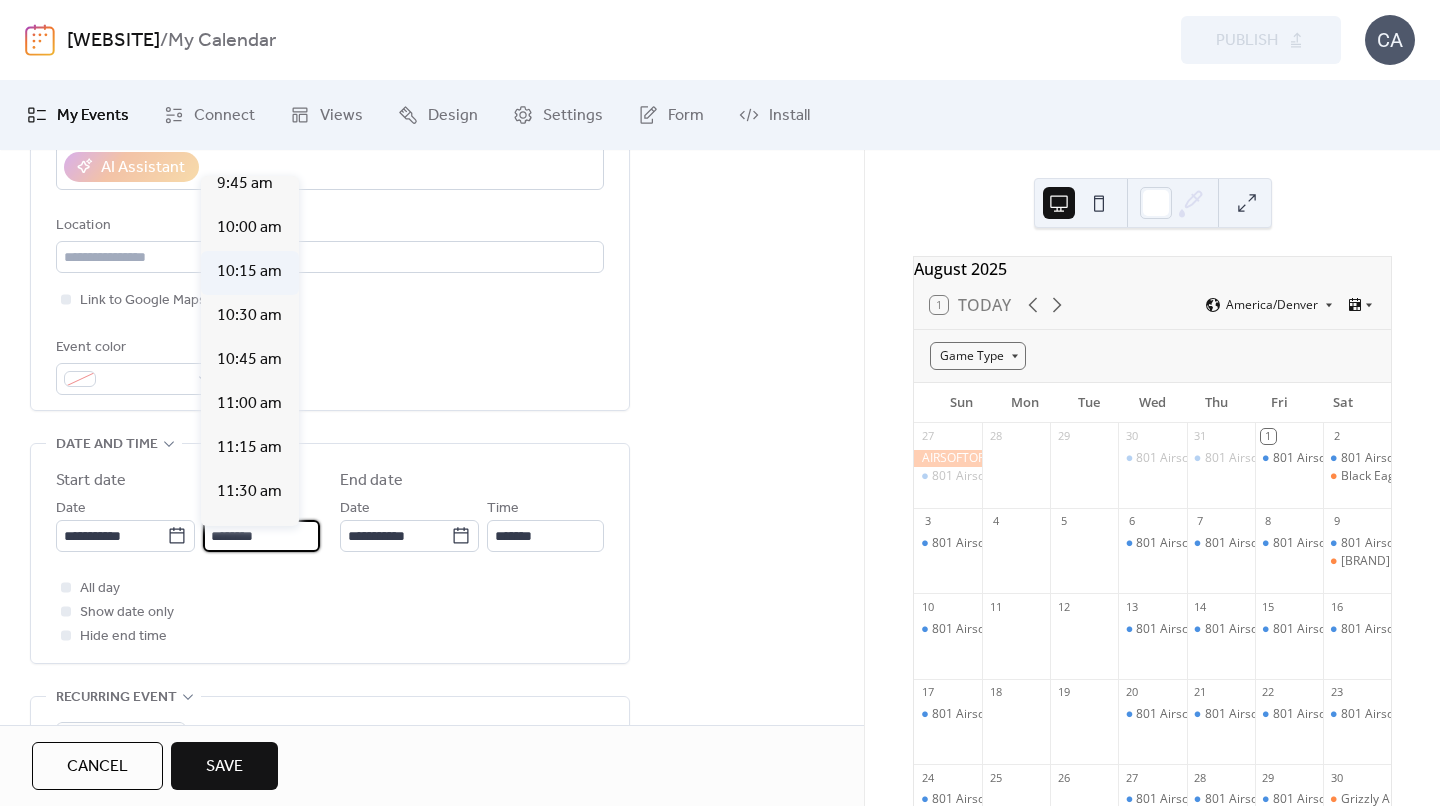scroll, scrollTop: 1719, scrollLeft: 0, axis: vertical 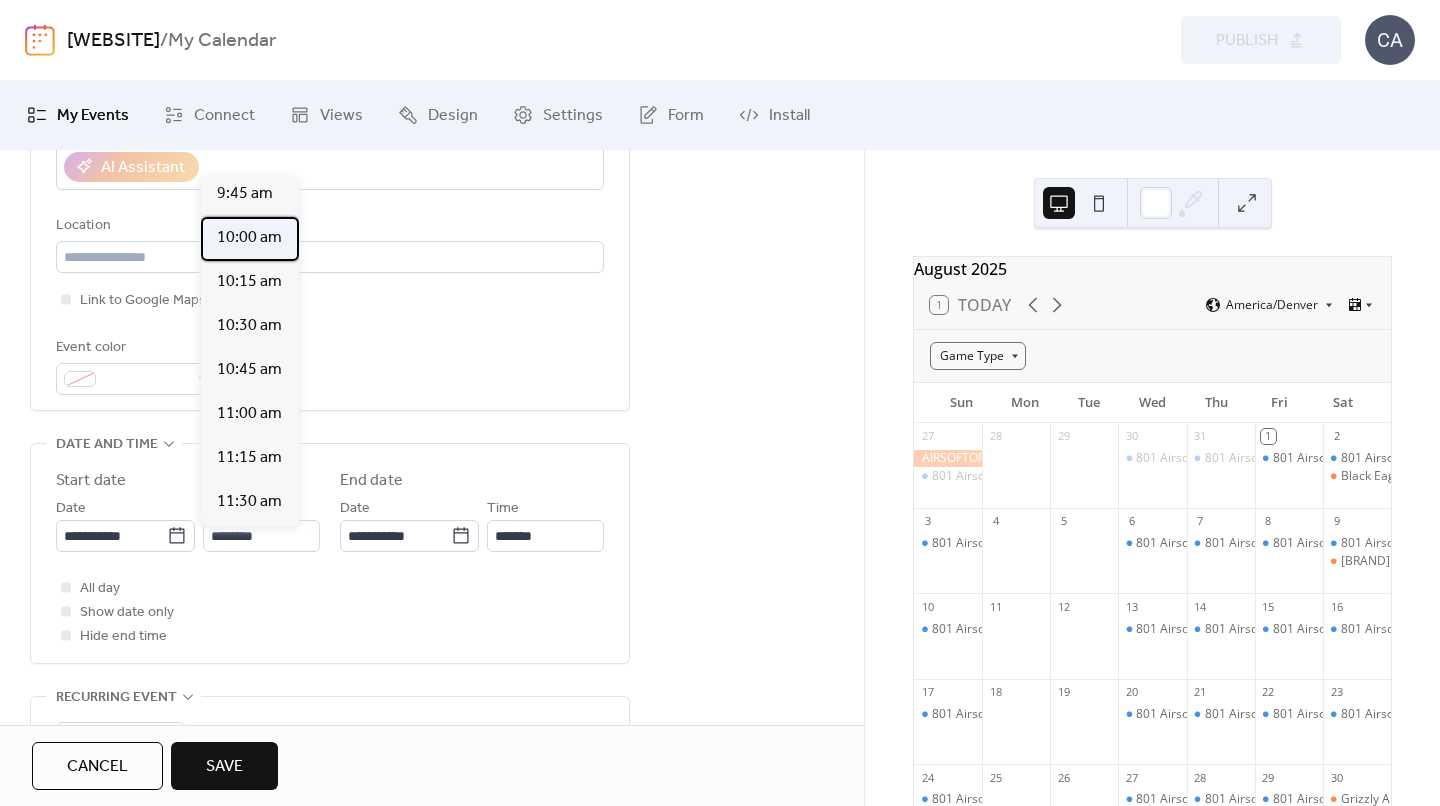click on "10:00 am" at bounding box center [249, 238] 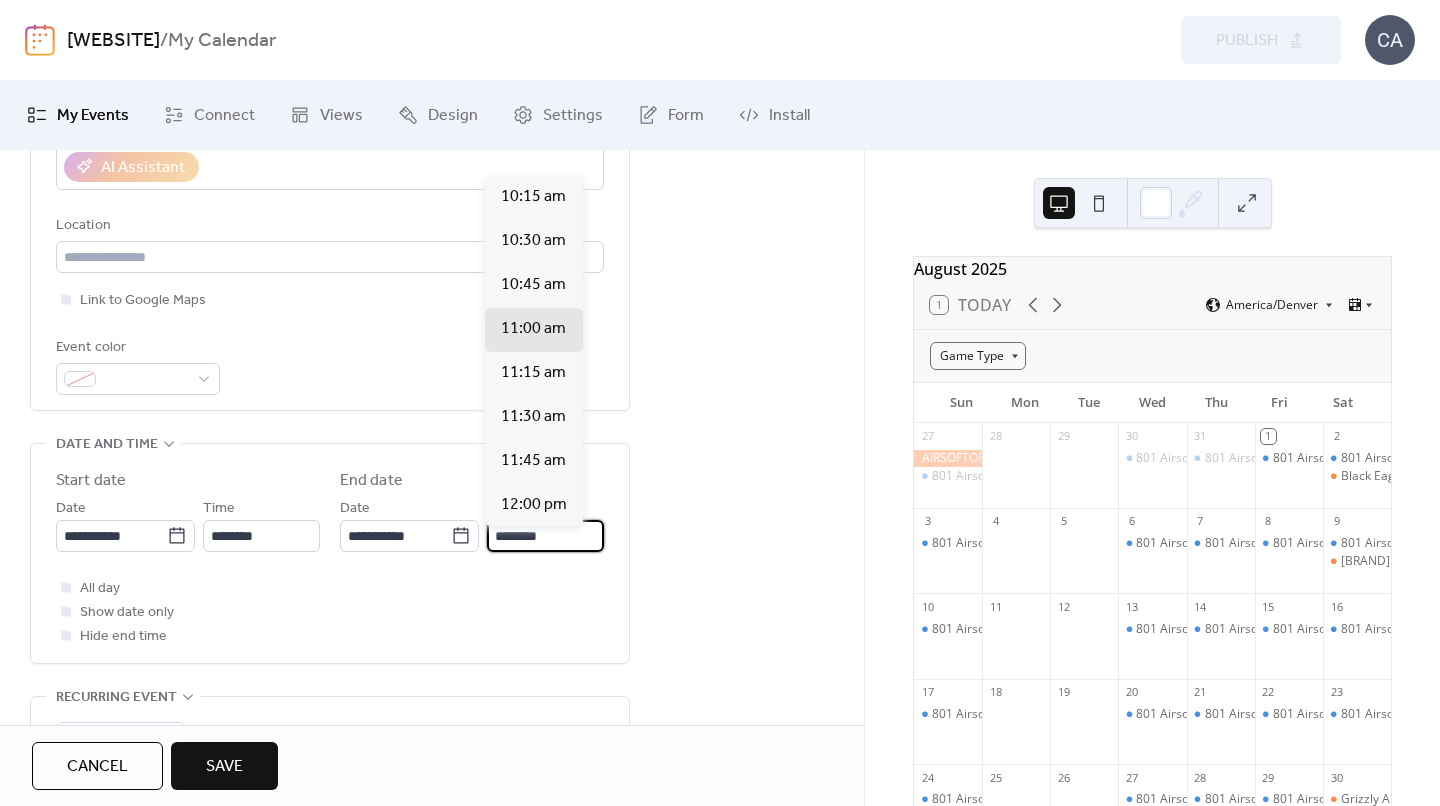 click on "********" at bounding box center [545, 536] 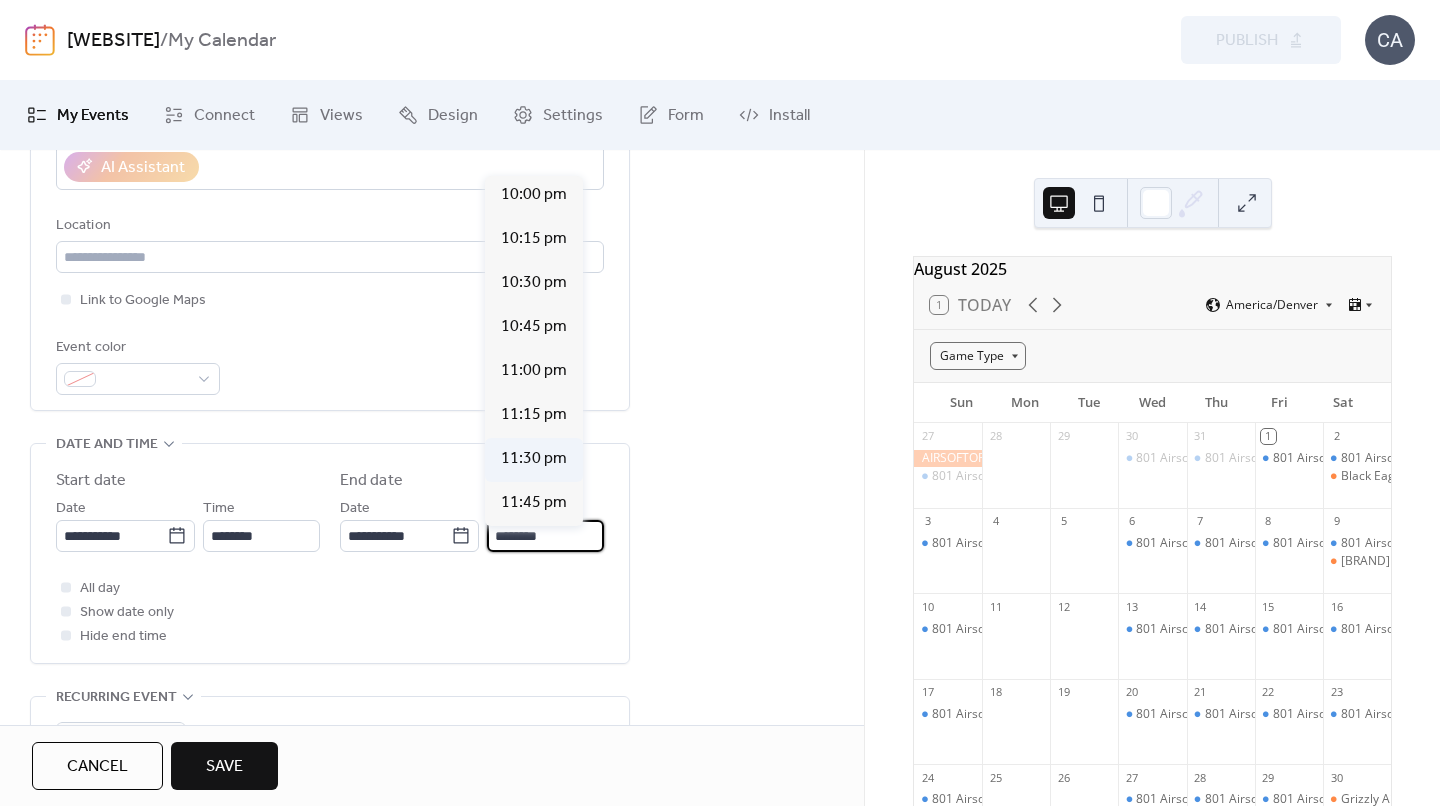 scroll, scrollTop: 2070, scrollLeft: 0, axis: vertical 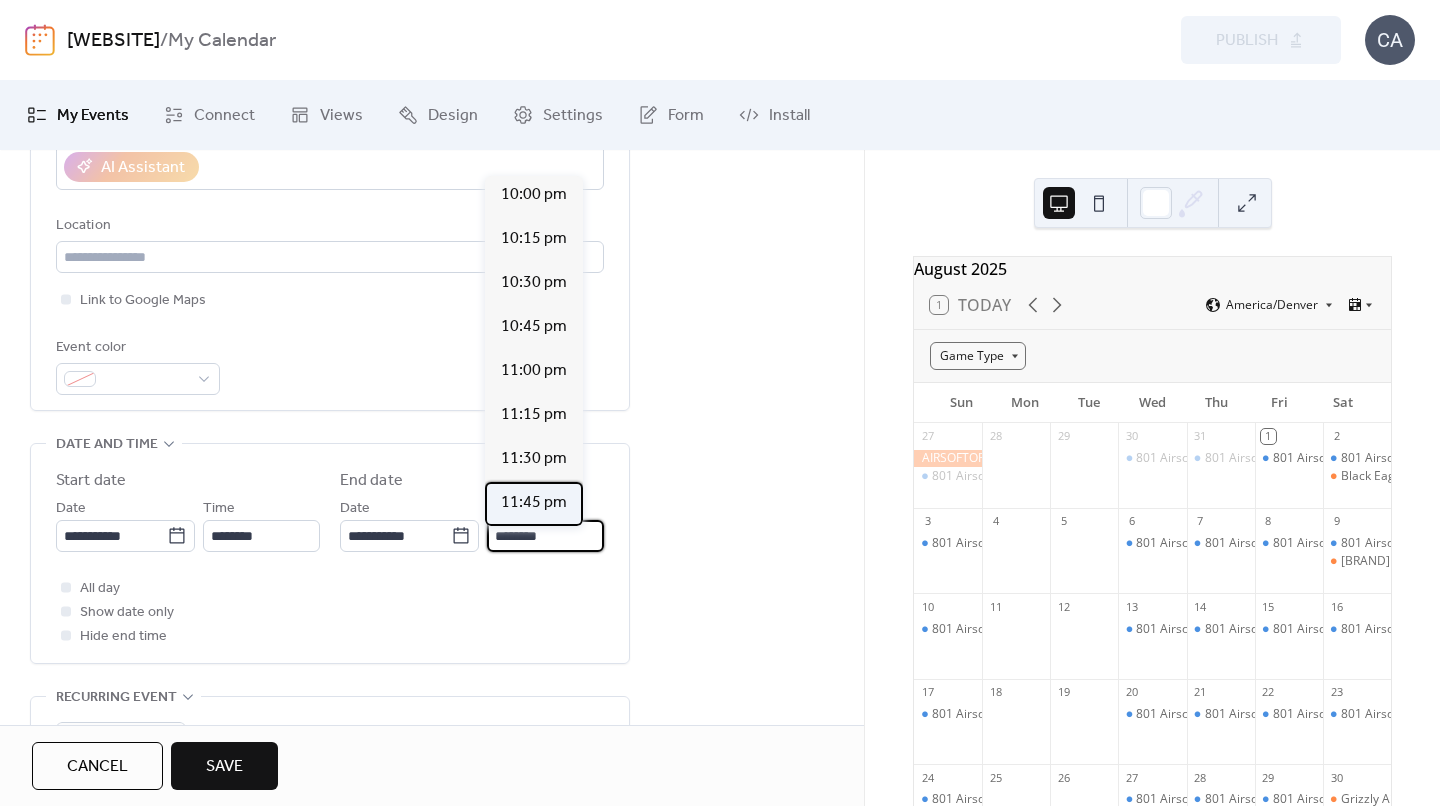click on "11:45 pm" at bounding box center (534, 503) 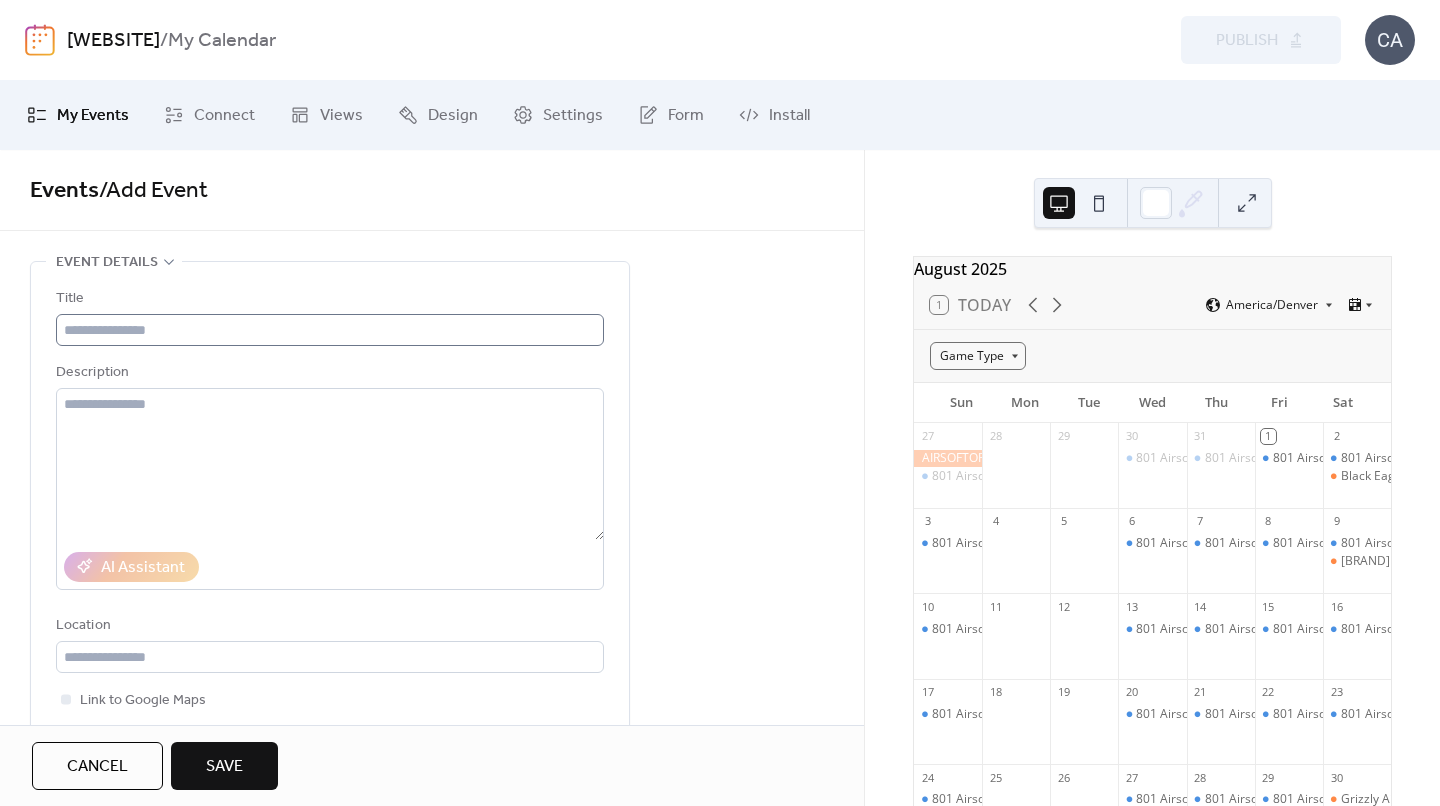 scroll, scrollTop: 0, scrollLeft: 0, axis: both 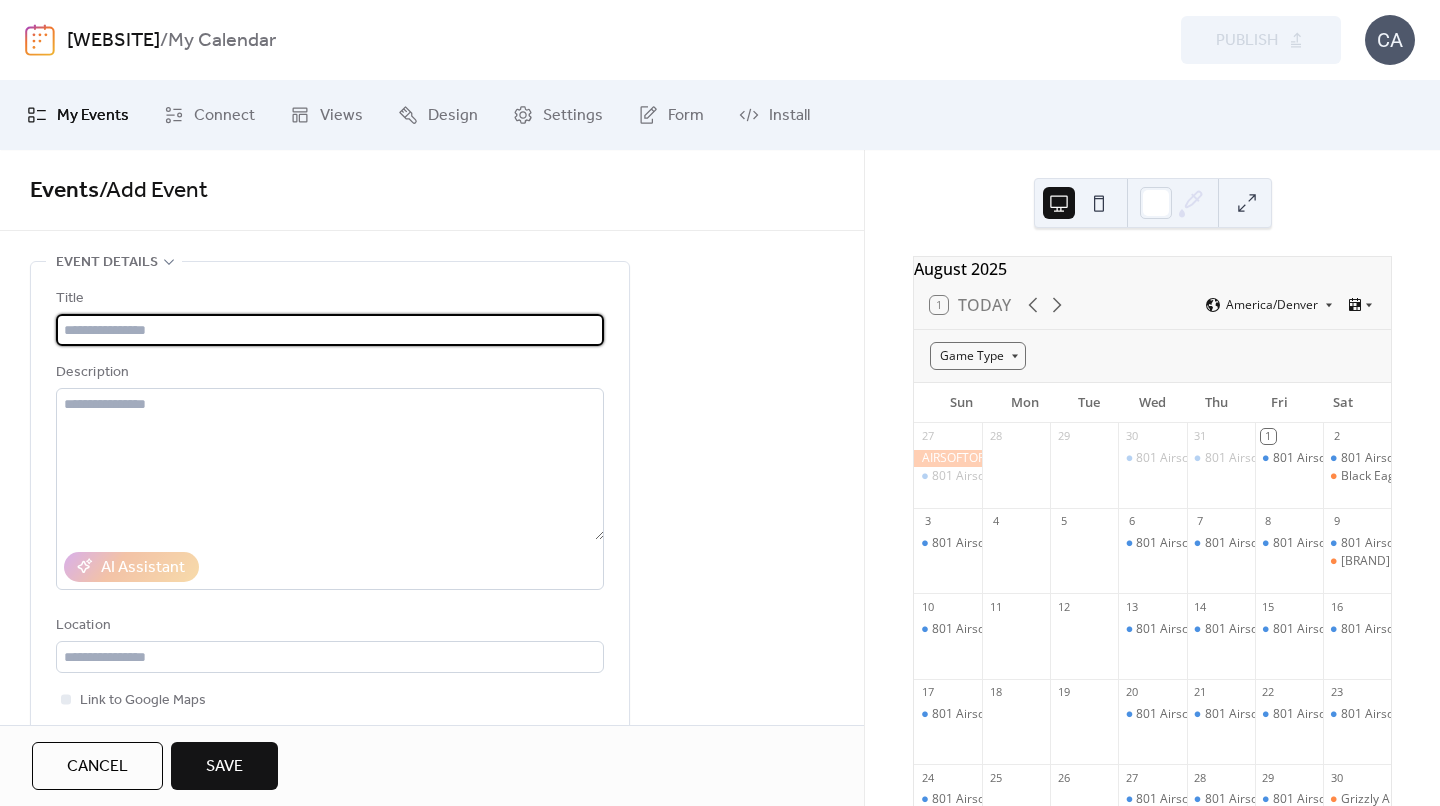 click at bounding box center [330, 330] 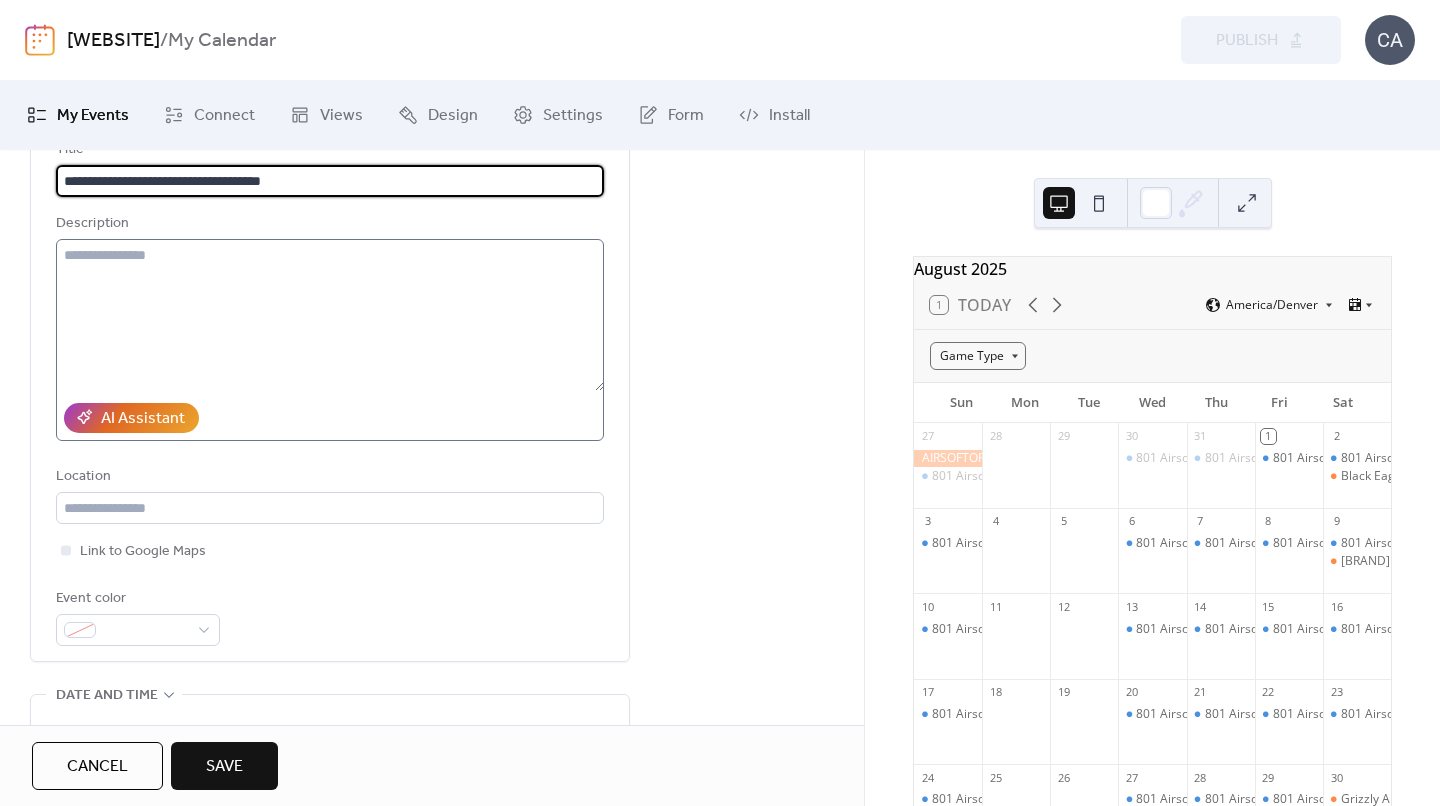 scroll, scrollTop: 176, scrollLeft: 0, axis: vertical 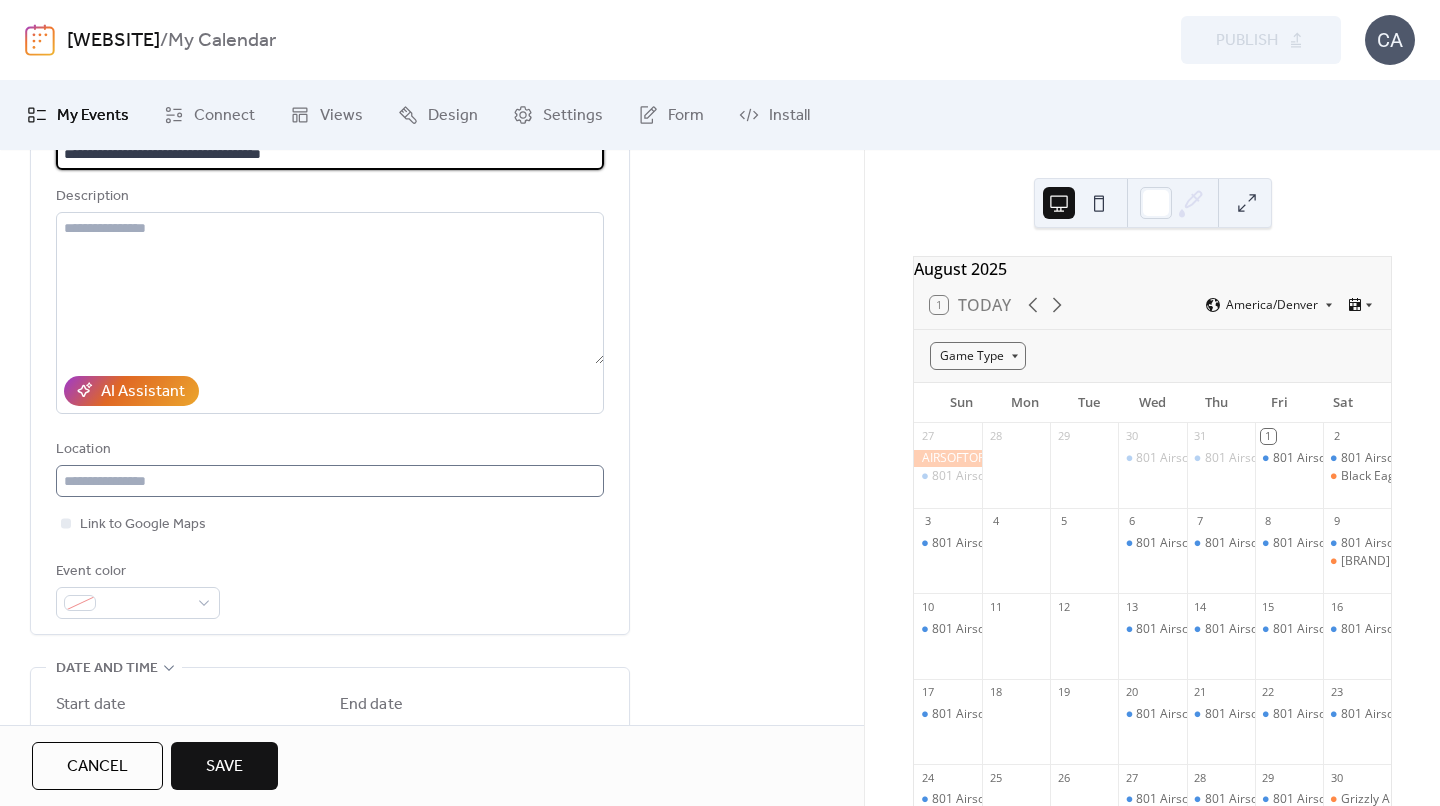 type on "**********" 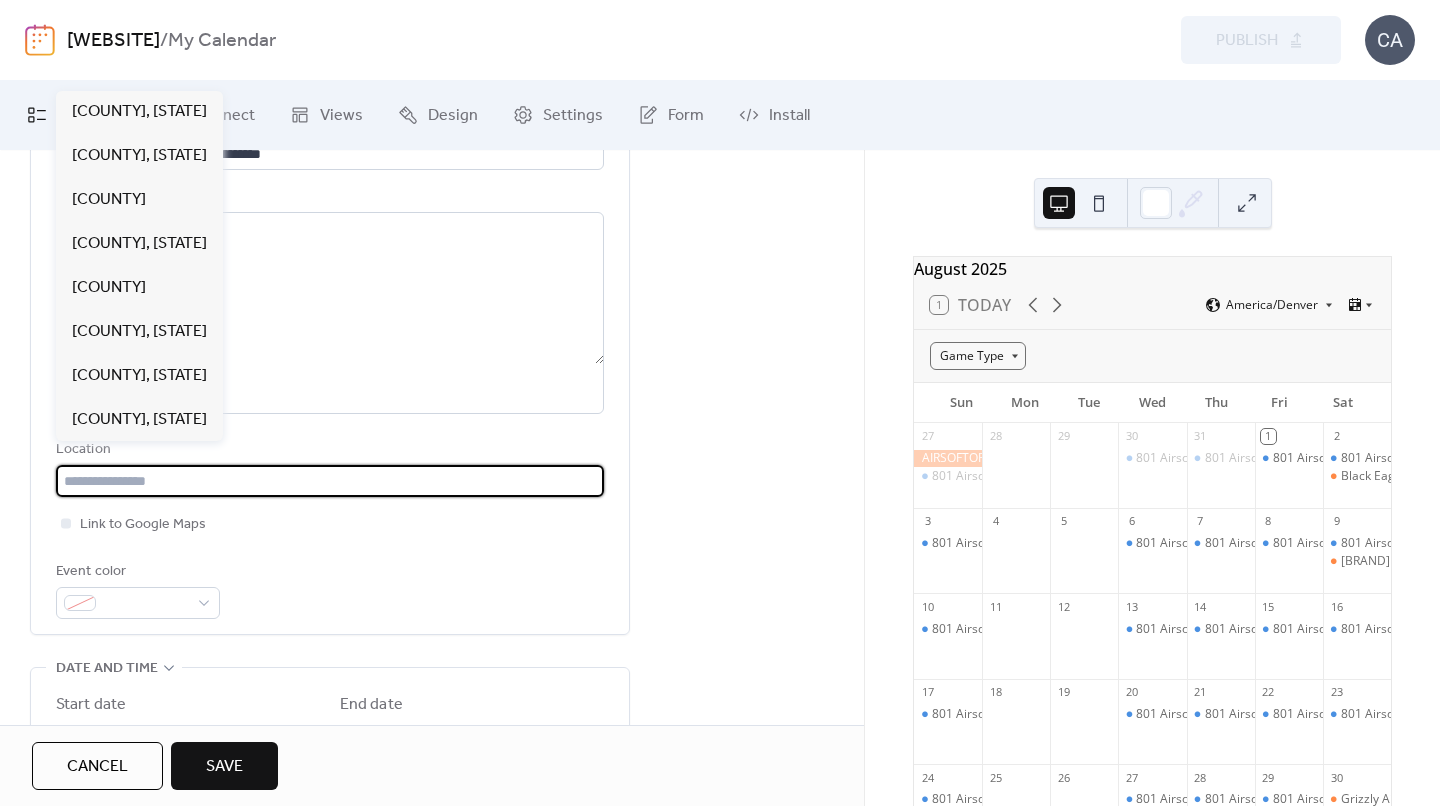 click at bounding box center (330, 481) 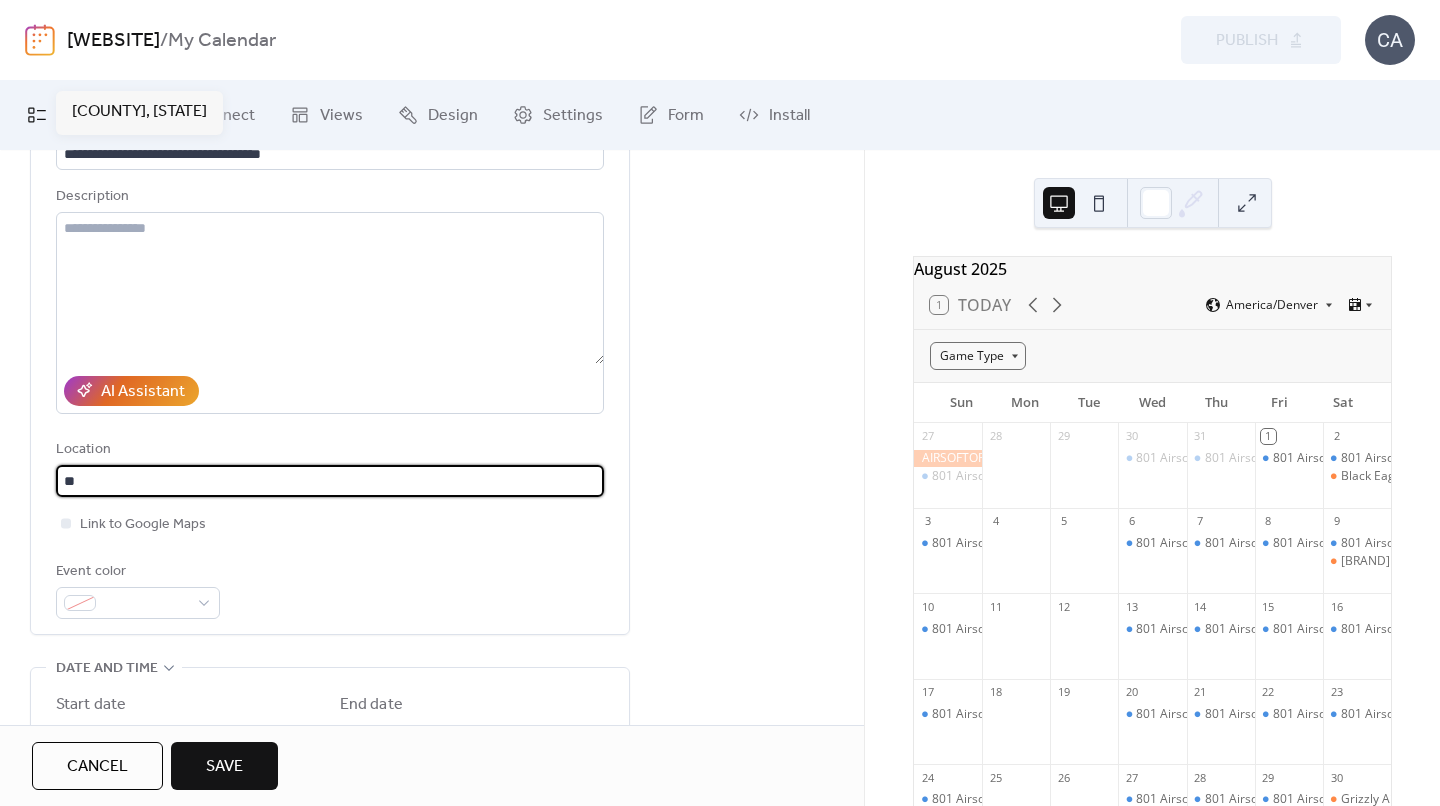 type on "*" 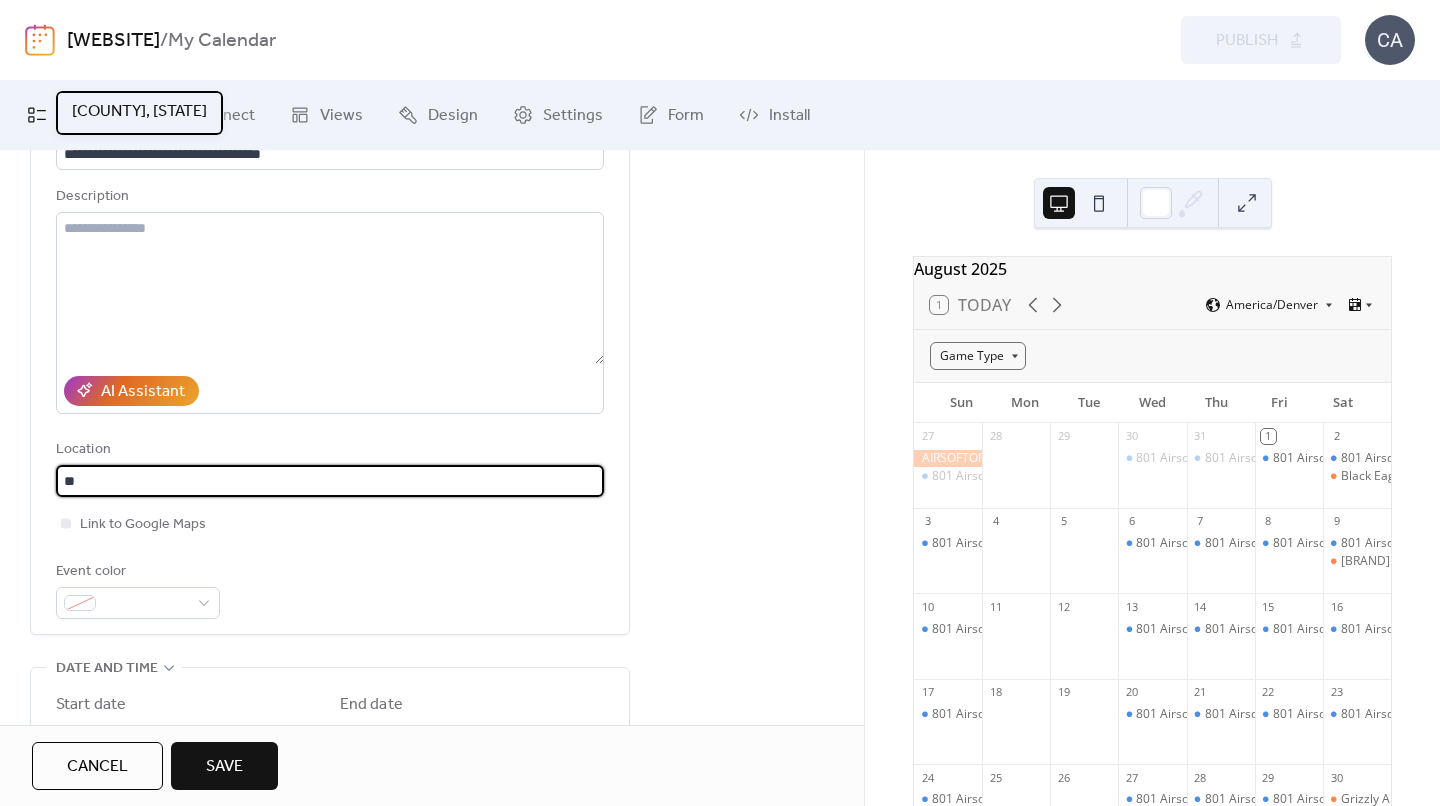 click on "Weber County, UT" at bounding box center [139, 112] 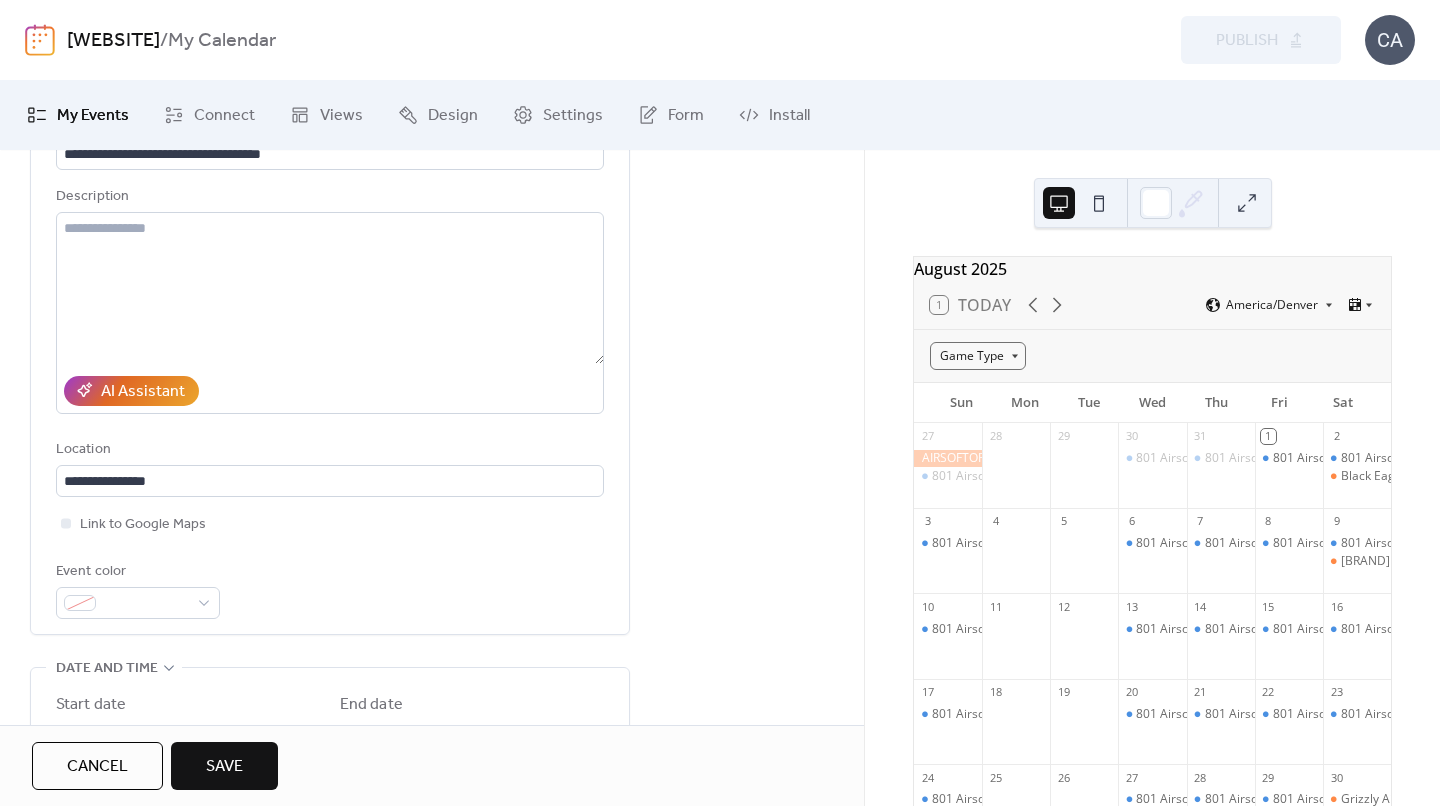 click at bounding box center [948, 458] 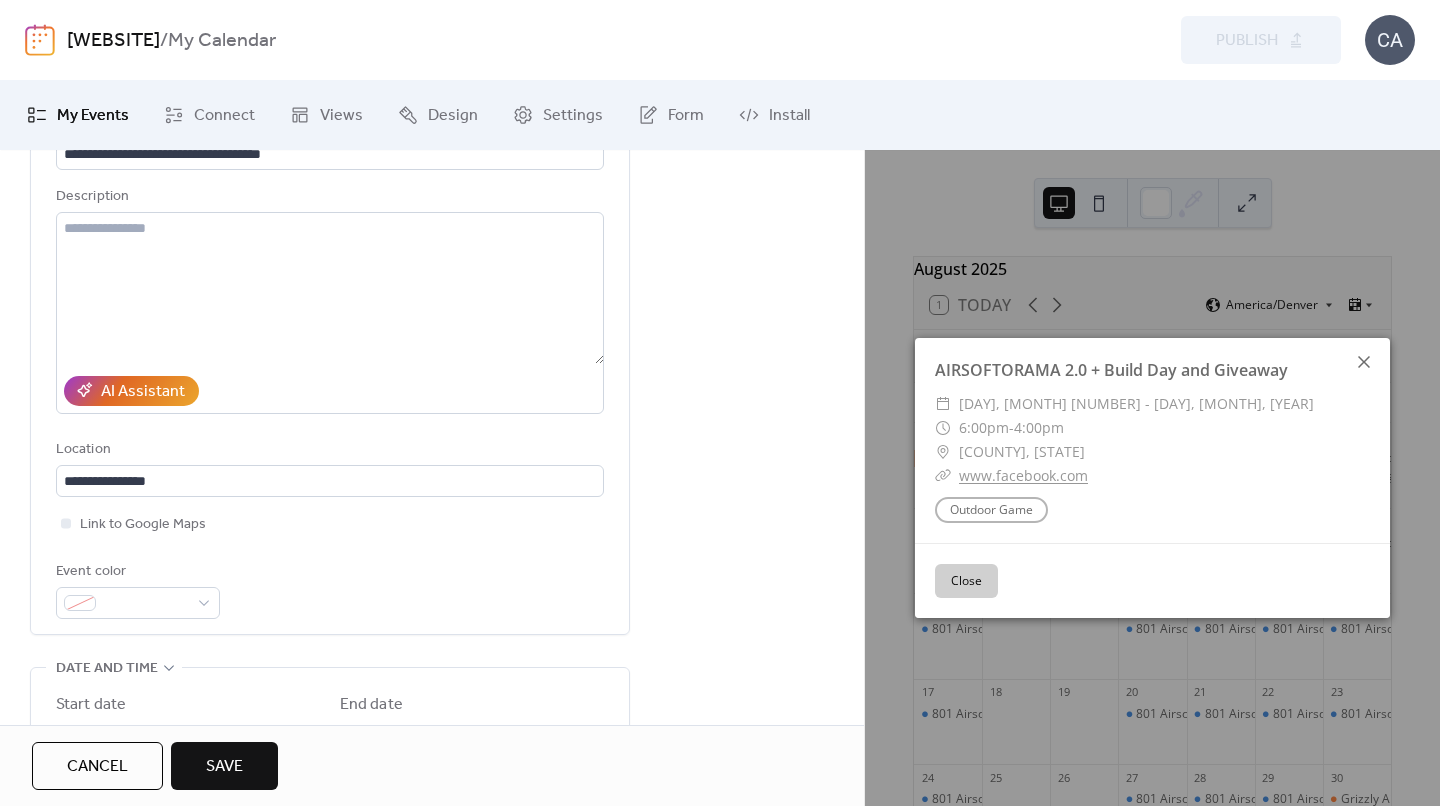 click 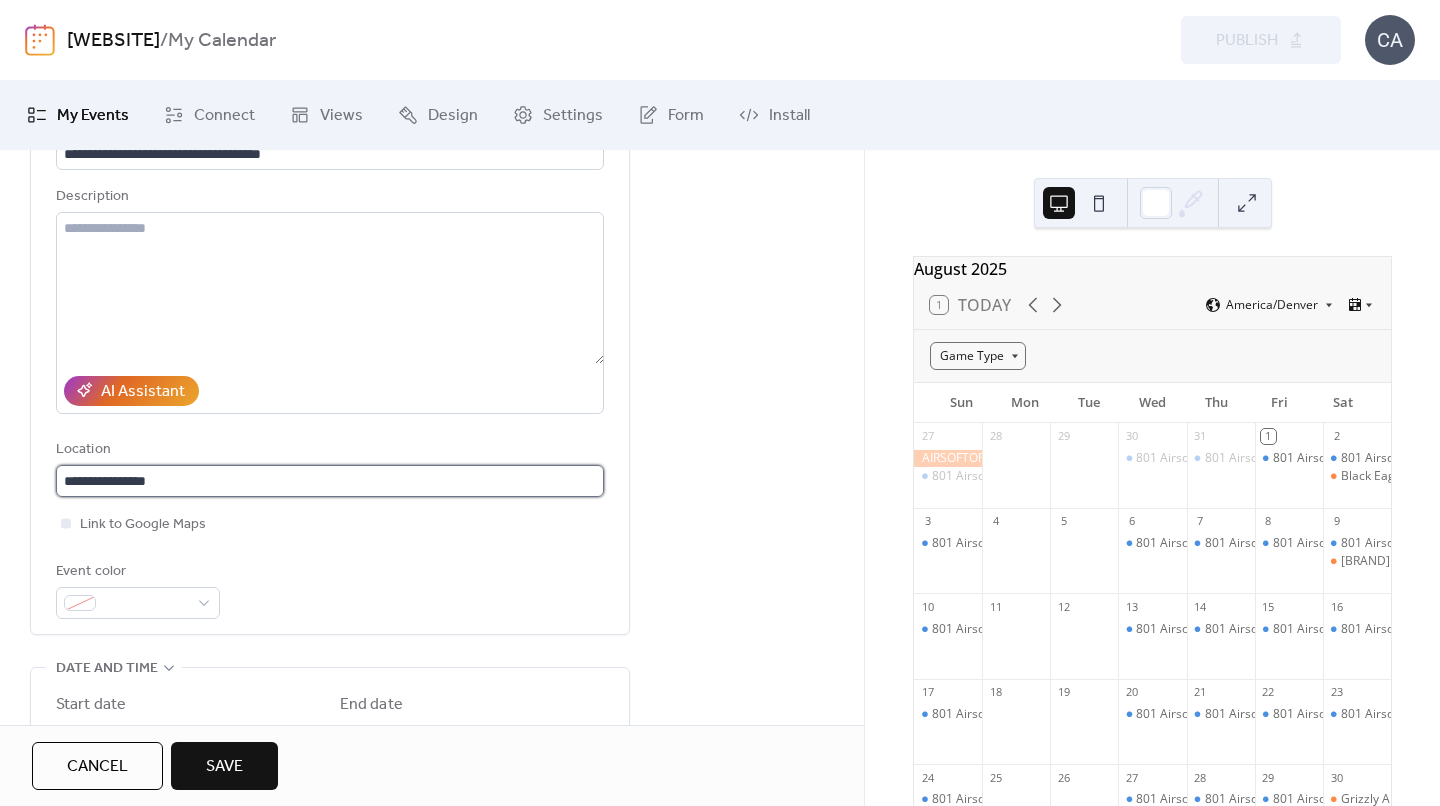 click on "**********" at bounding box center (330, 481) 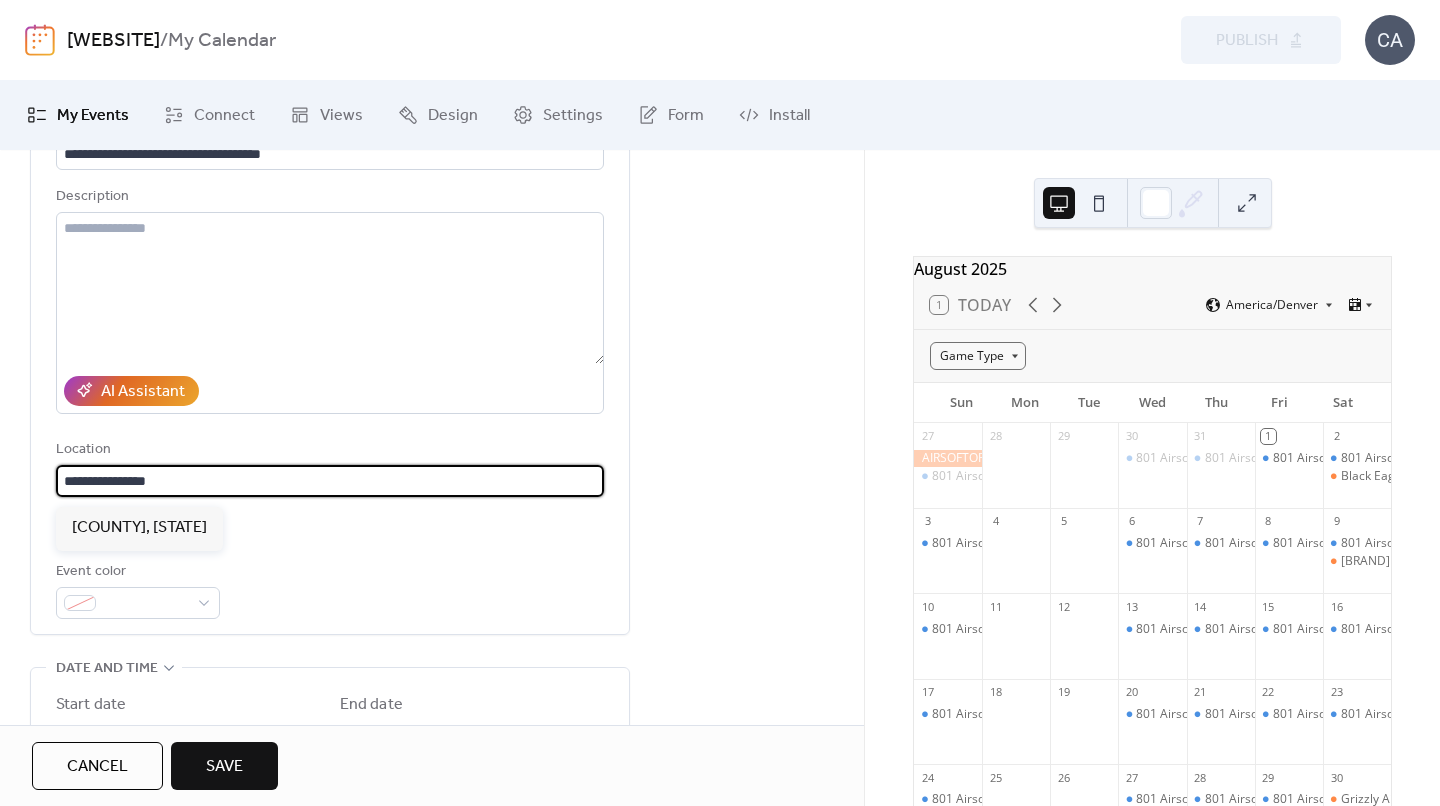 click on "**********" at bounding box center (330, 481) 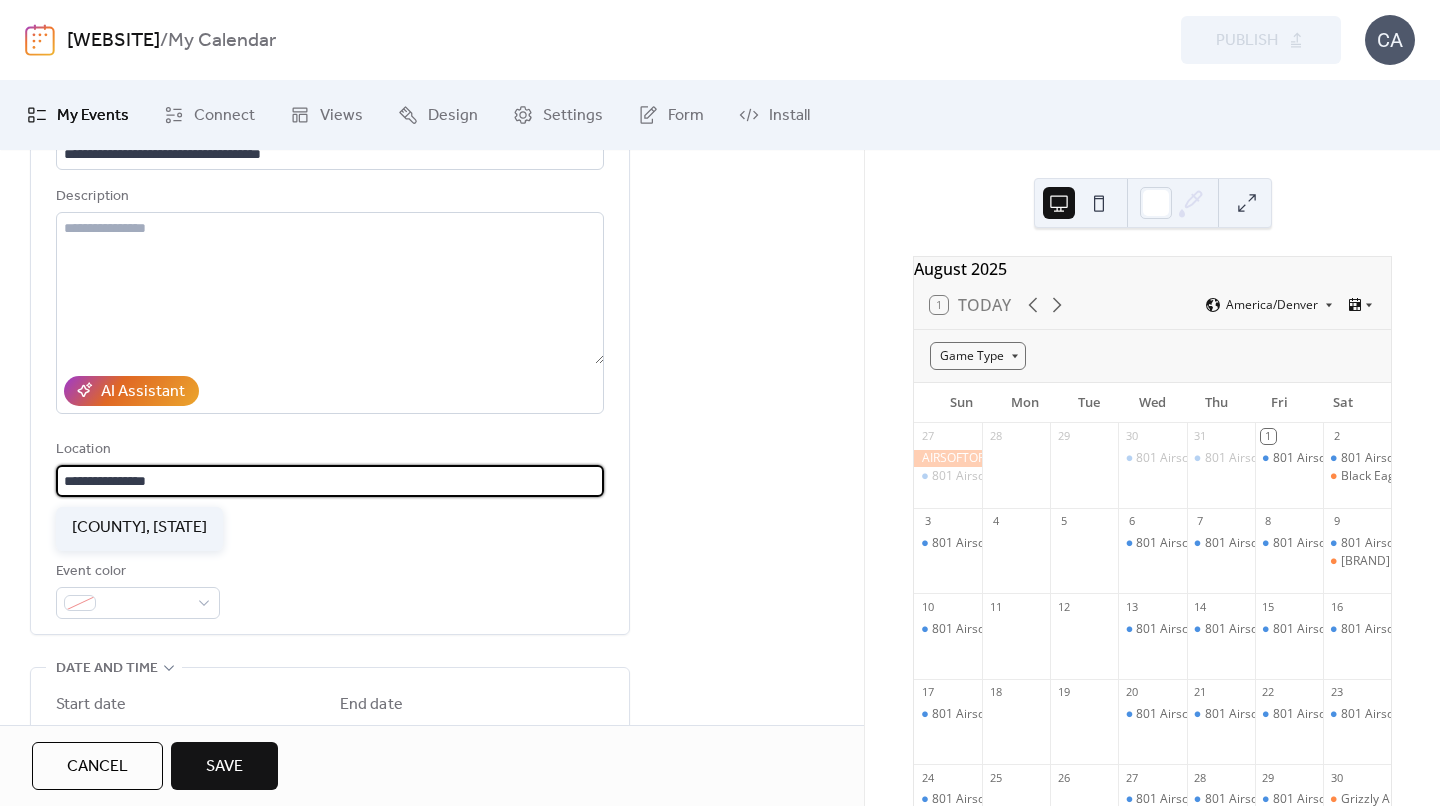 type on "**********" 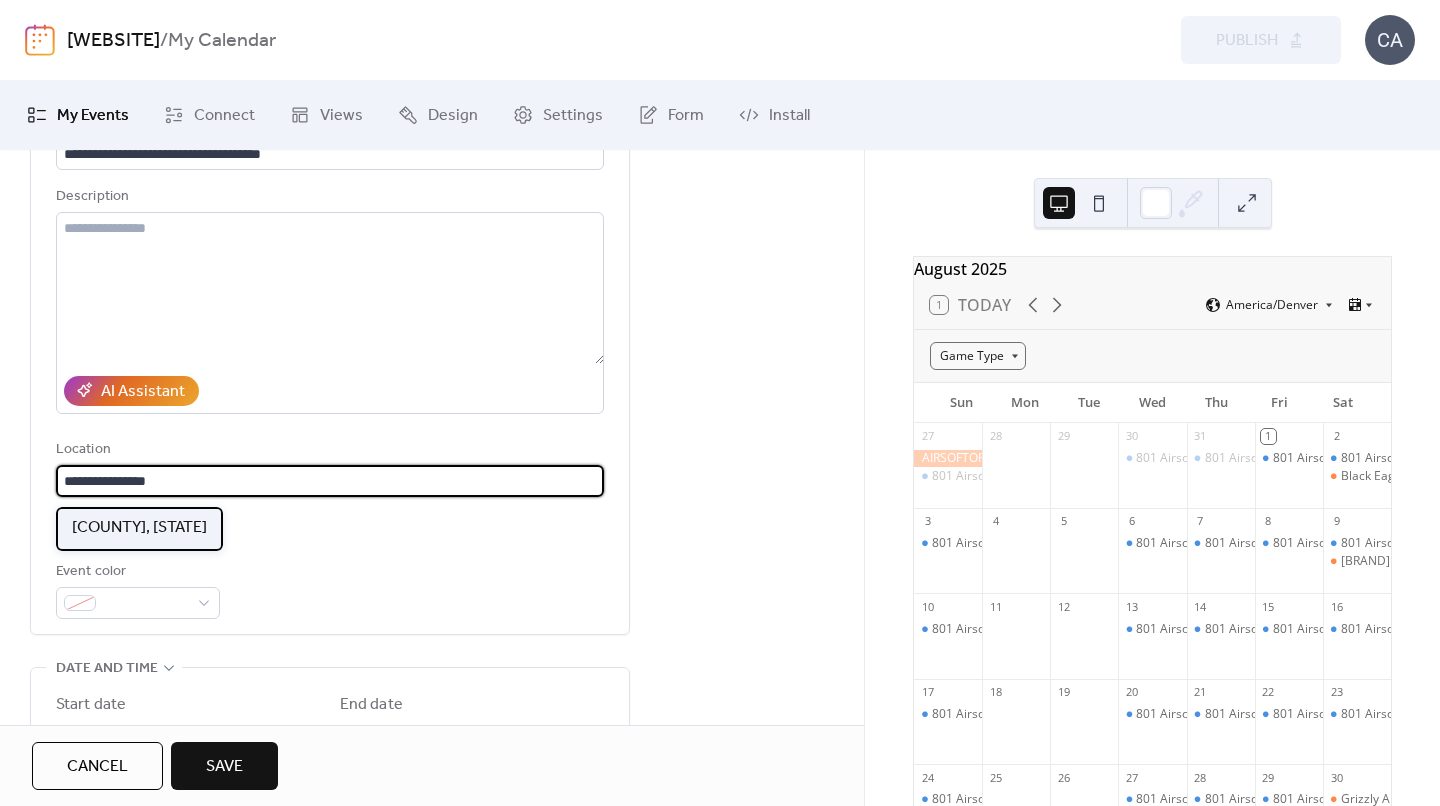 click on "Davis County, UT" at bounding box center [139, 529] 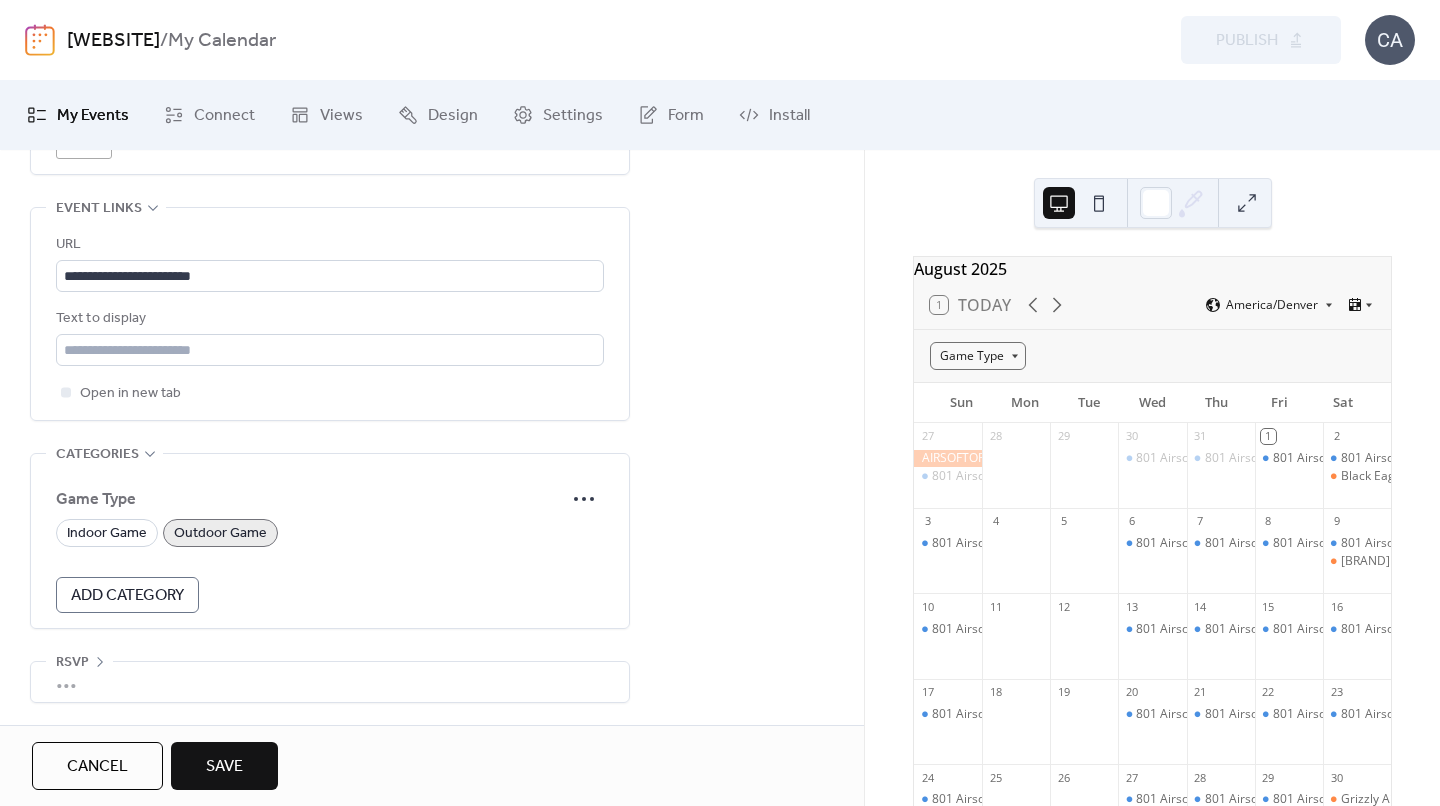 scroll, scrollTop: 1140, scrollLeft: 0, axis: vertical 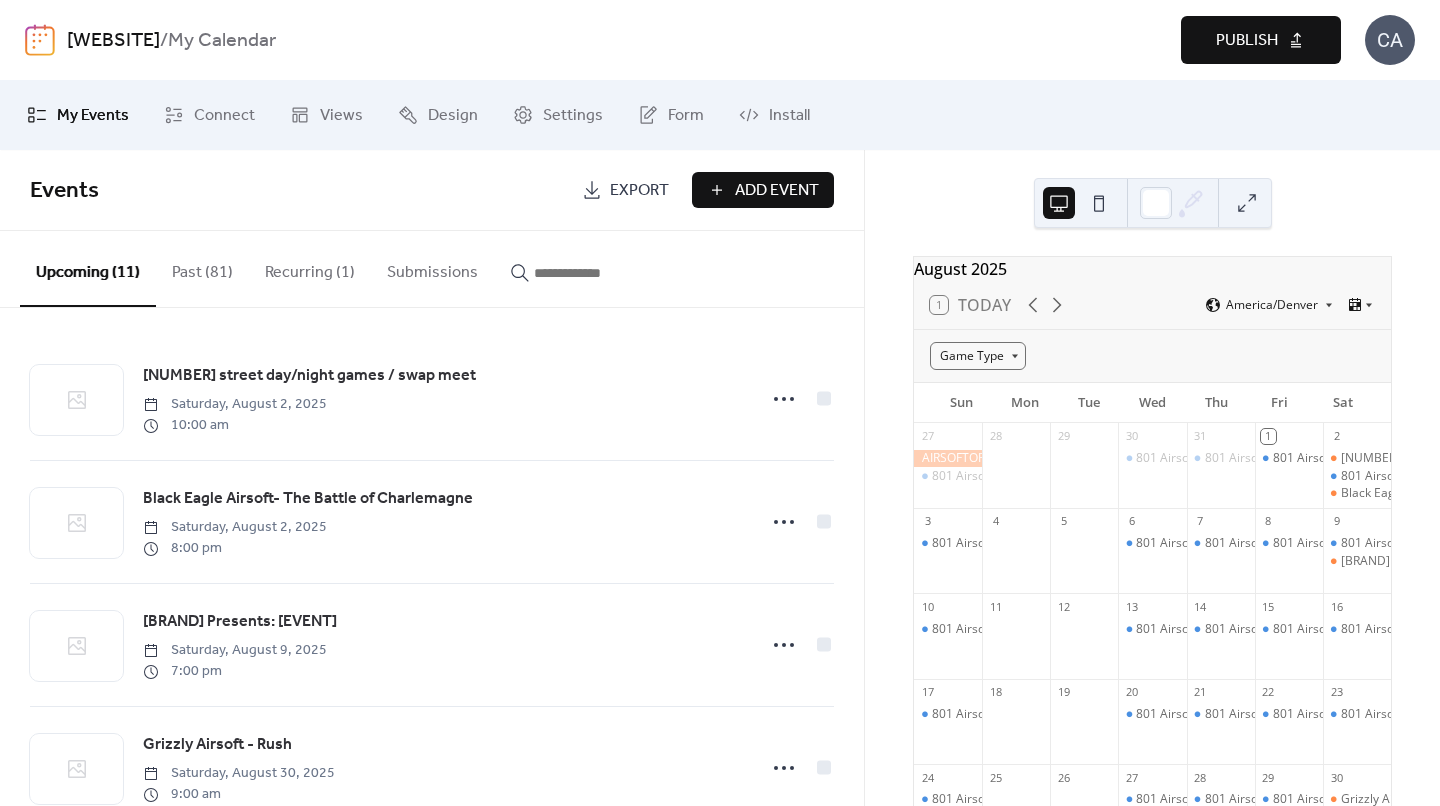 click on "Add Event" at bounding box center [777, 191] 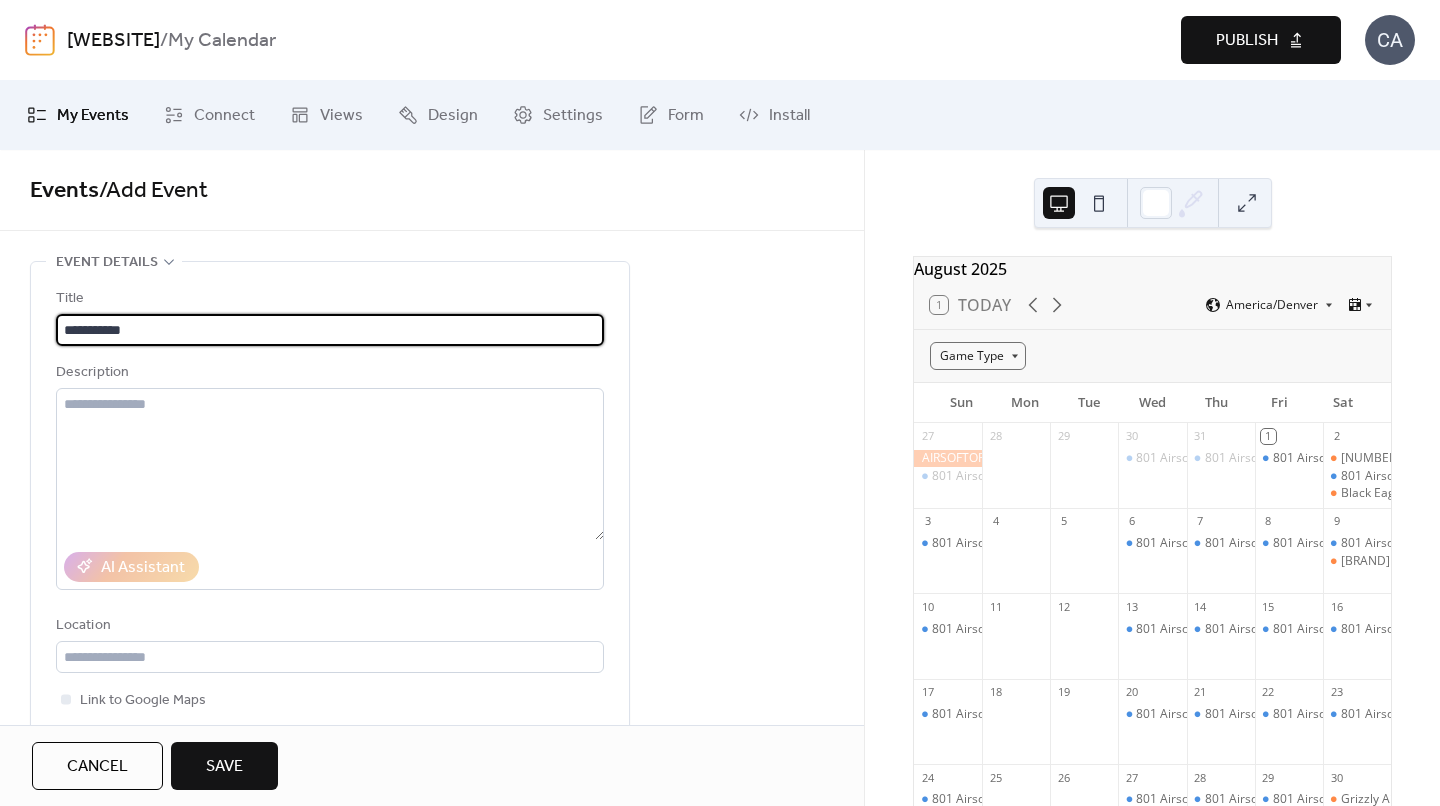 paste on "**********" 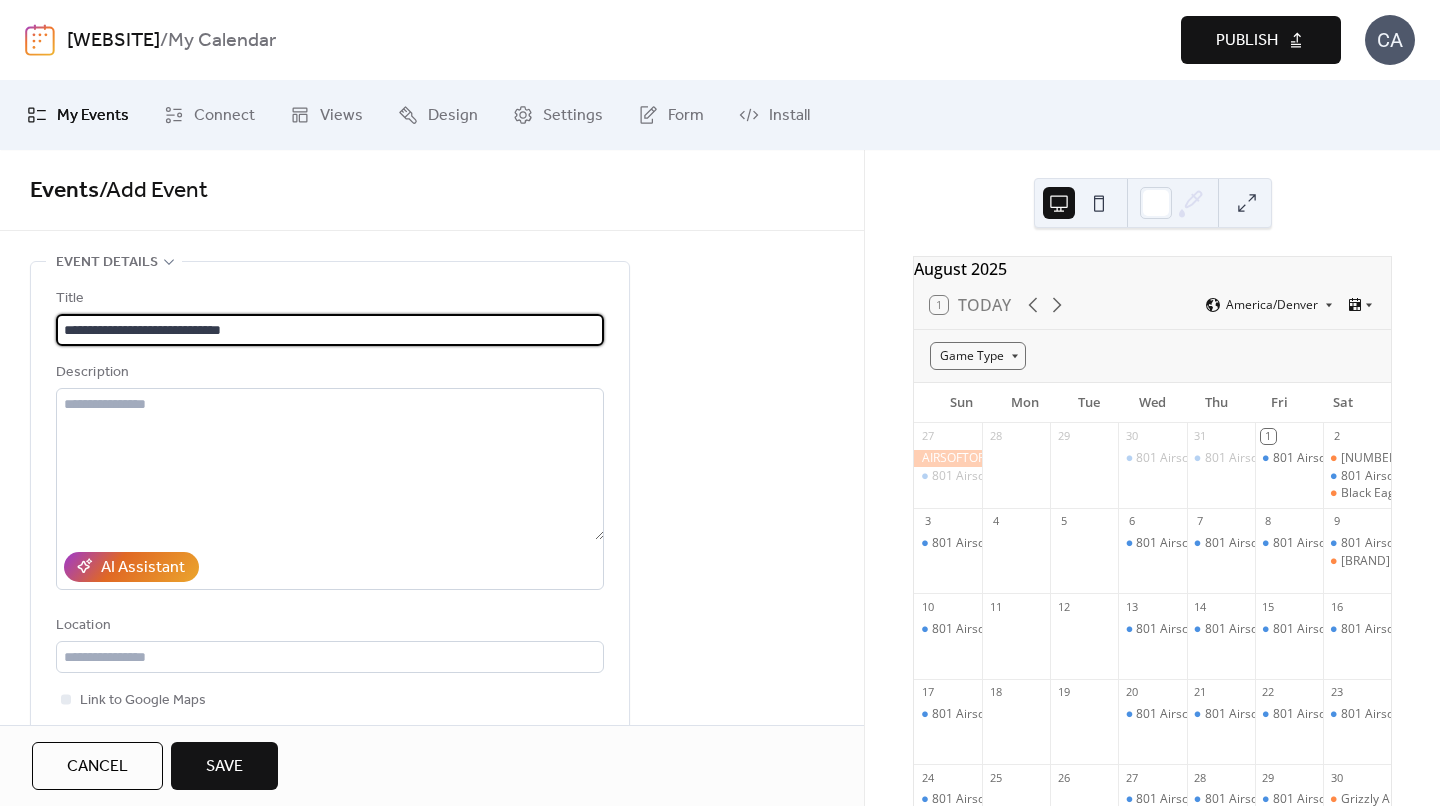 click on "**********" at bounding box center (330, 330) 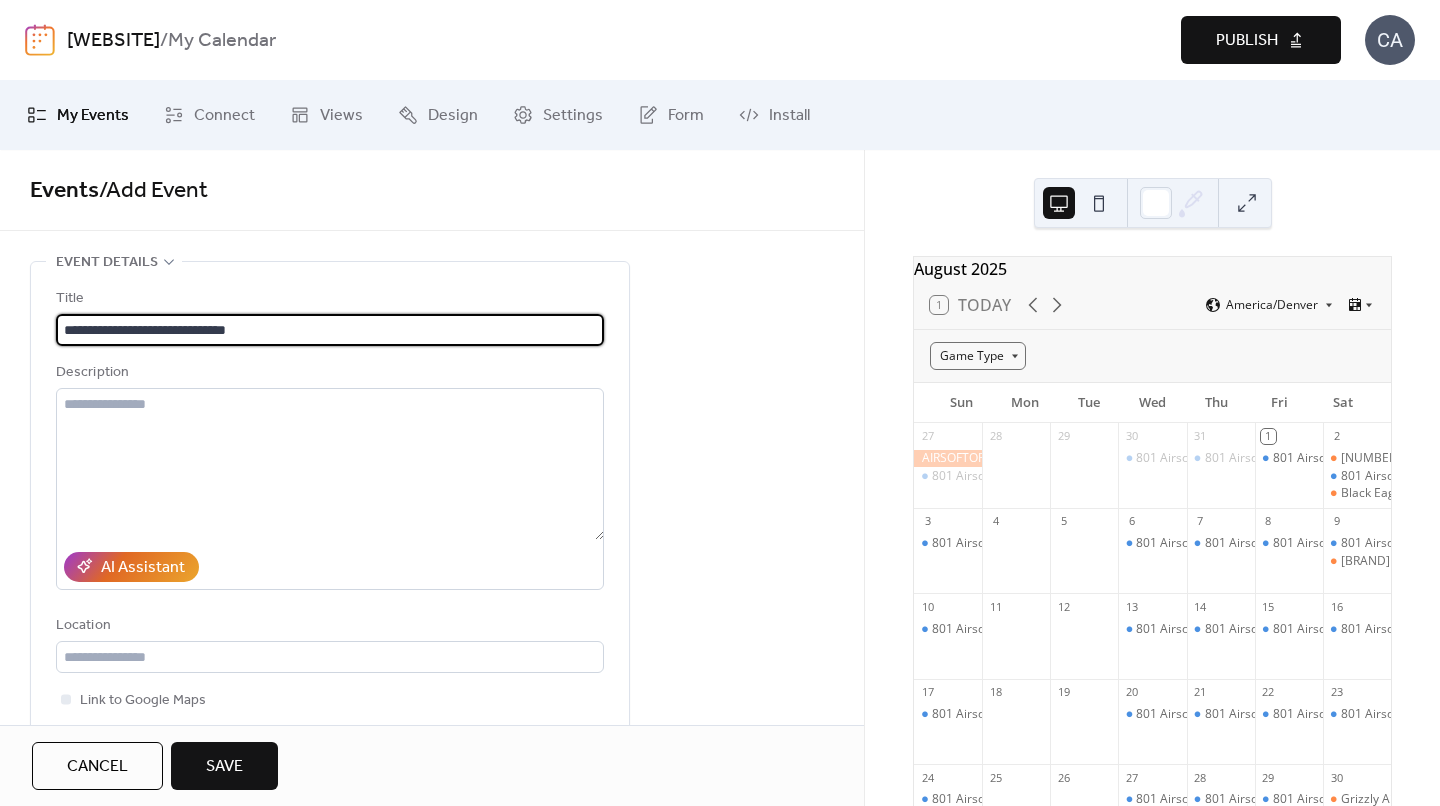 type on "**********" 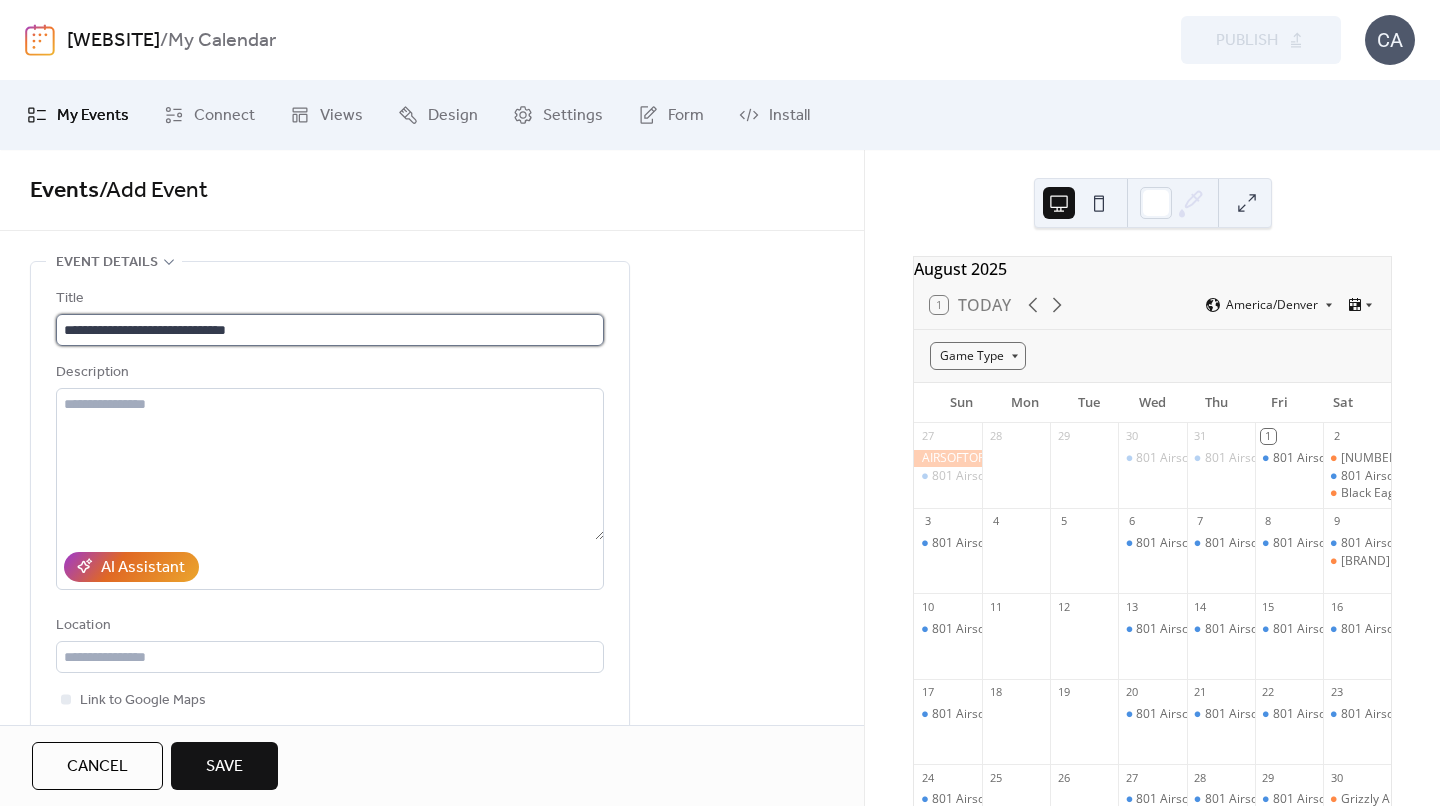 click on "**********" at bounding box center [330, 330] 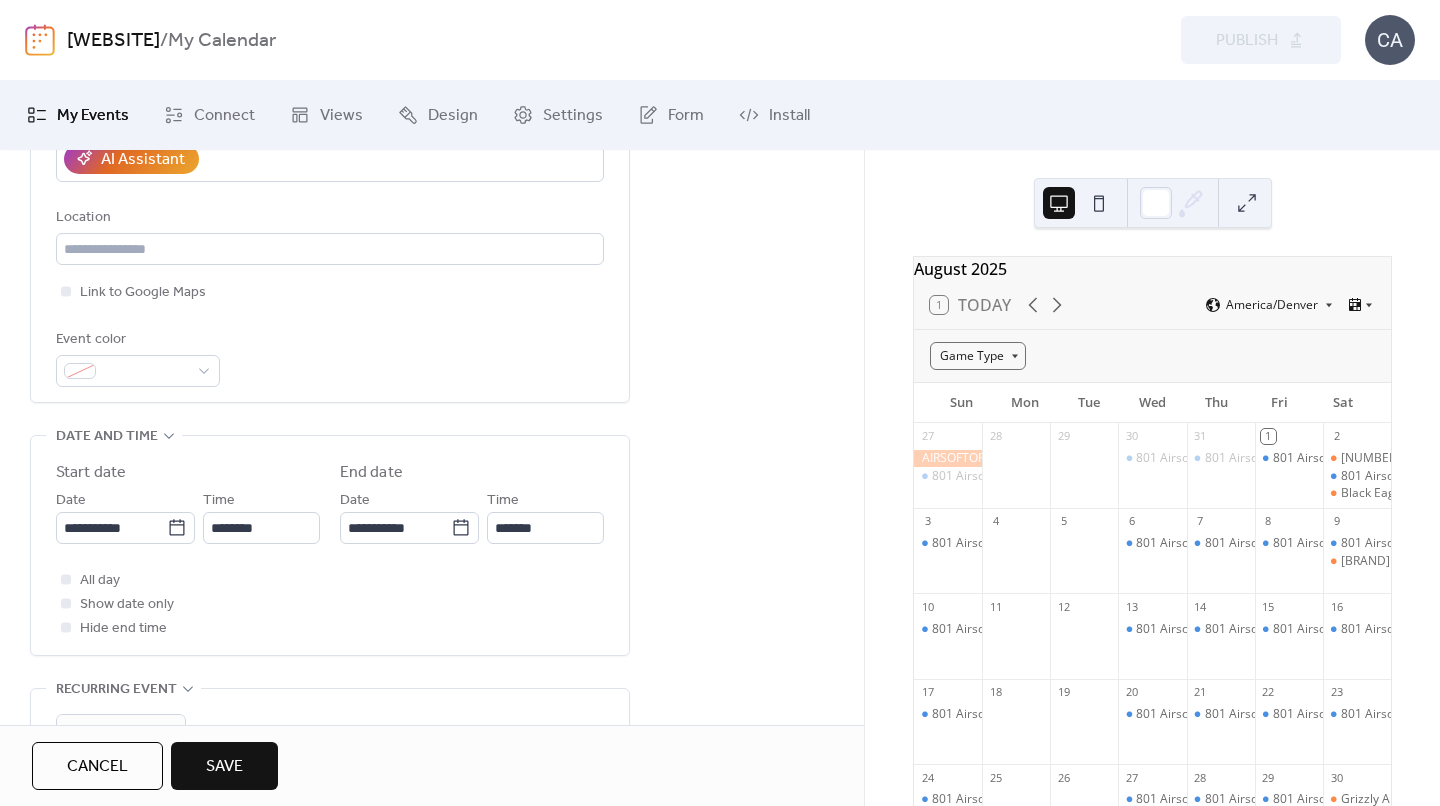 scroll, scrollTop: 484, scrollLeft: 0, axis: vertical 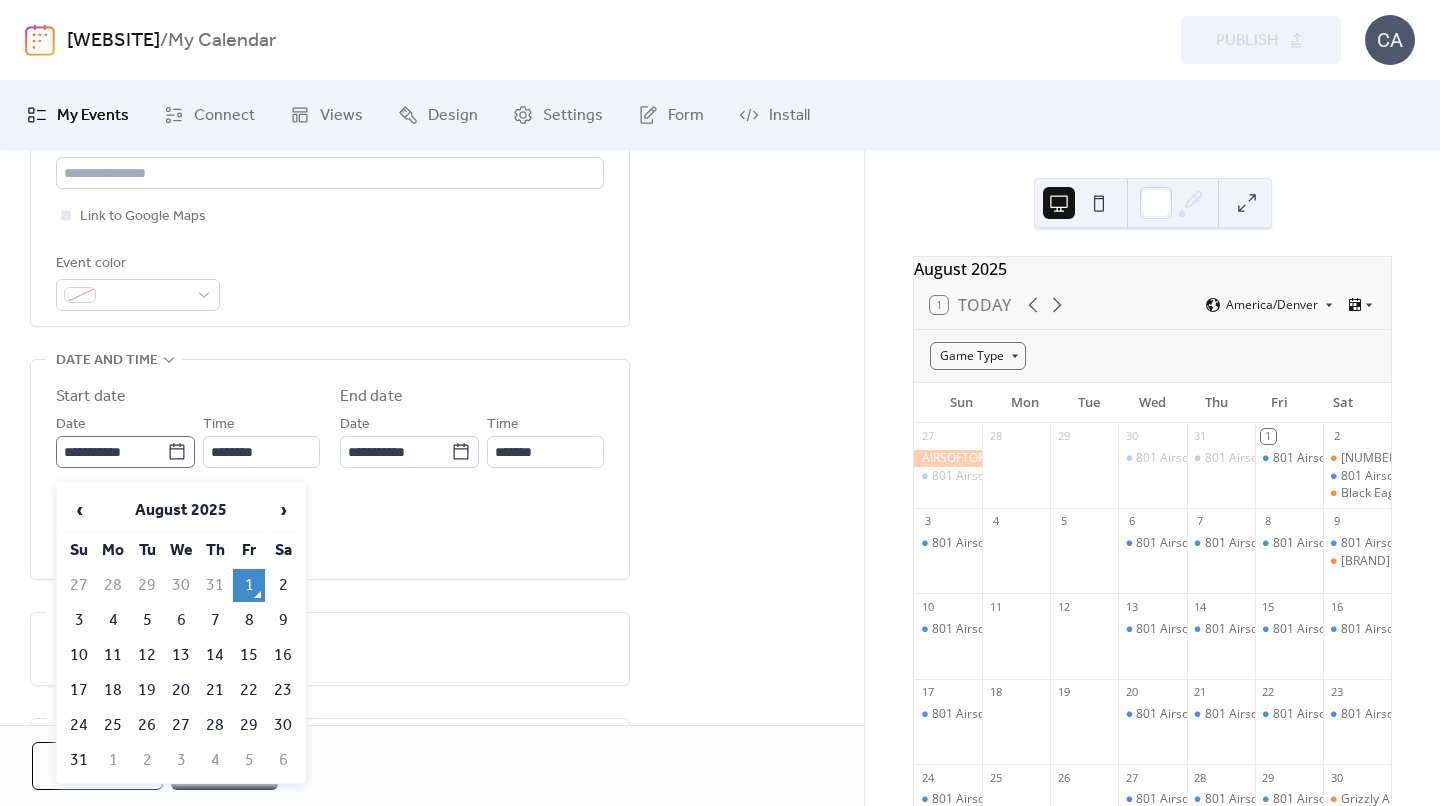 click on "**********" at bounding box center [125, 452] 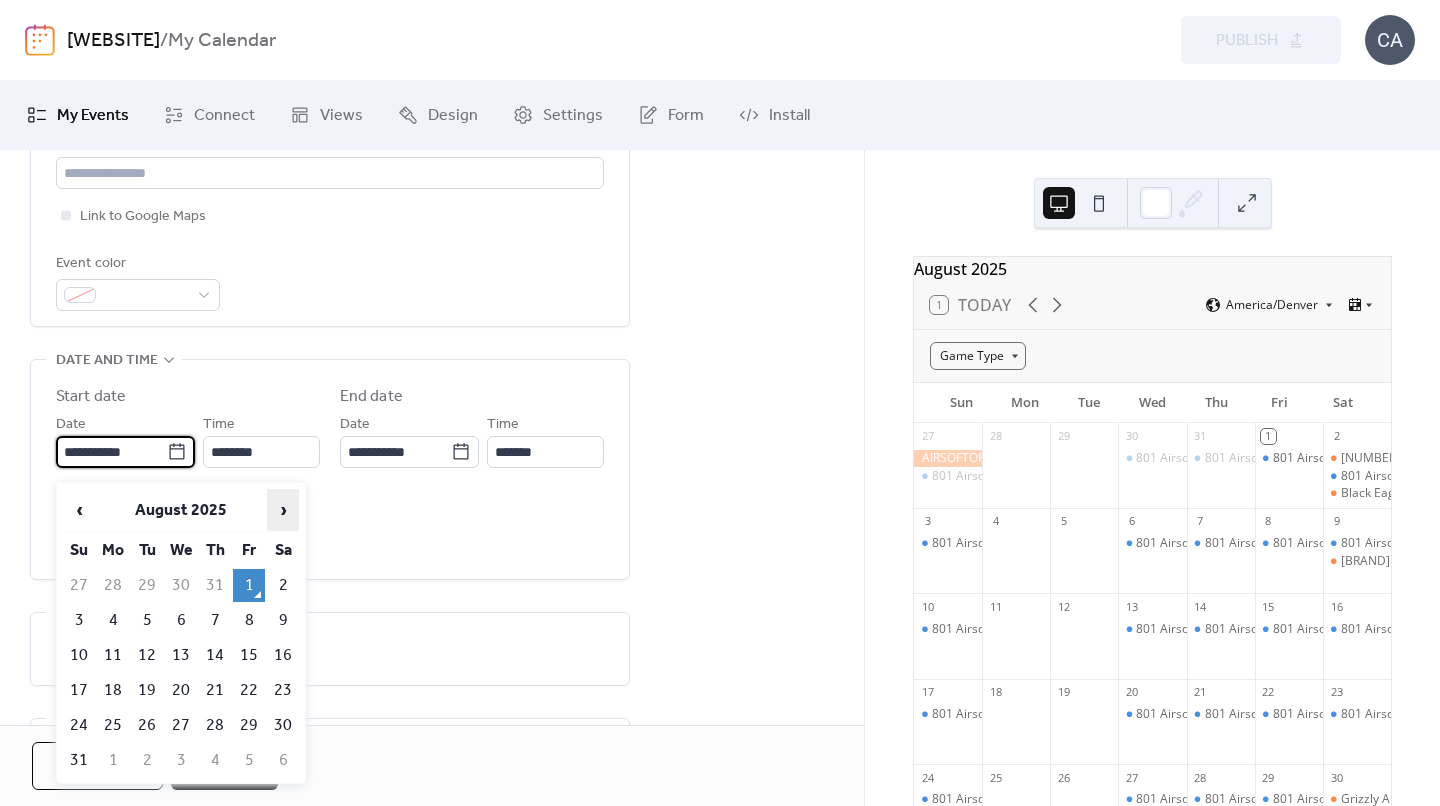 click on "›" at bounding box center [283, 510] 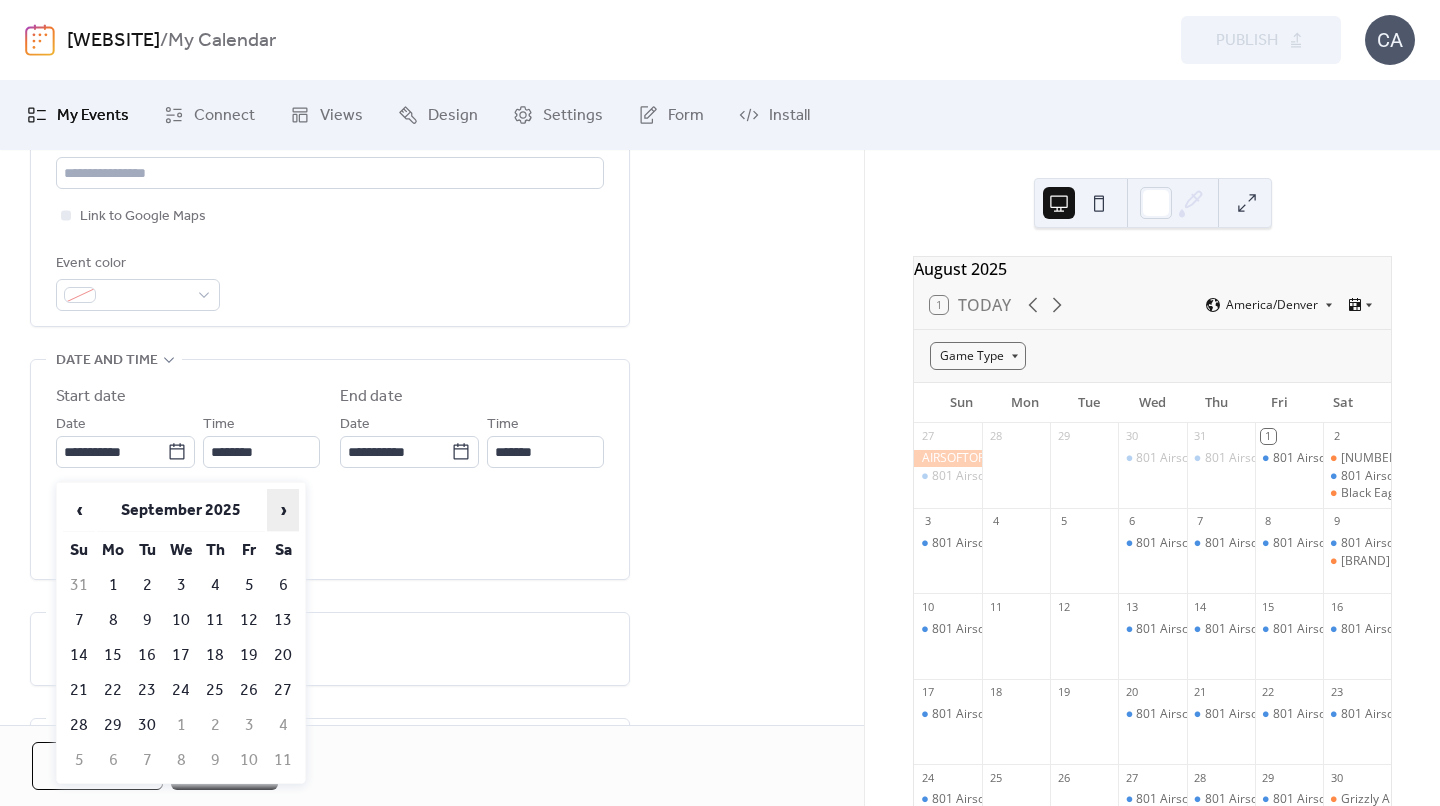 click on "›" at bounding box center (283, 510) 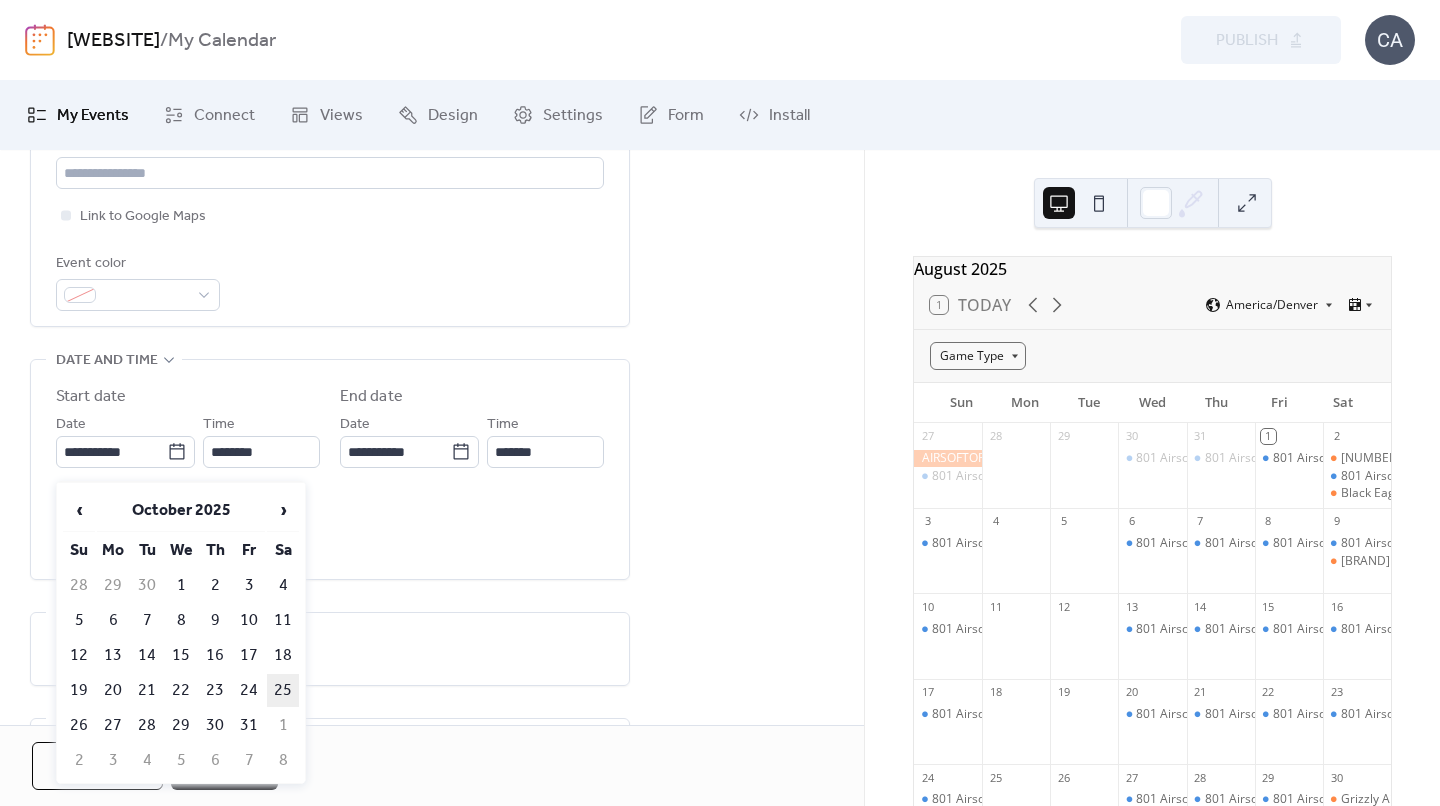 click on "25" at bounding box center [283, 690] 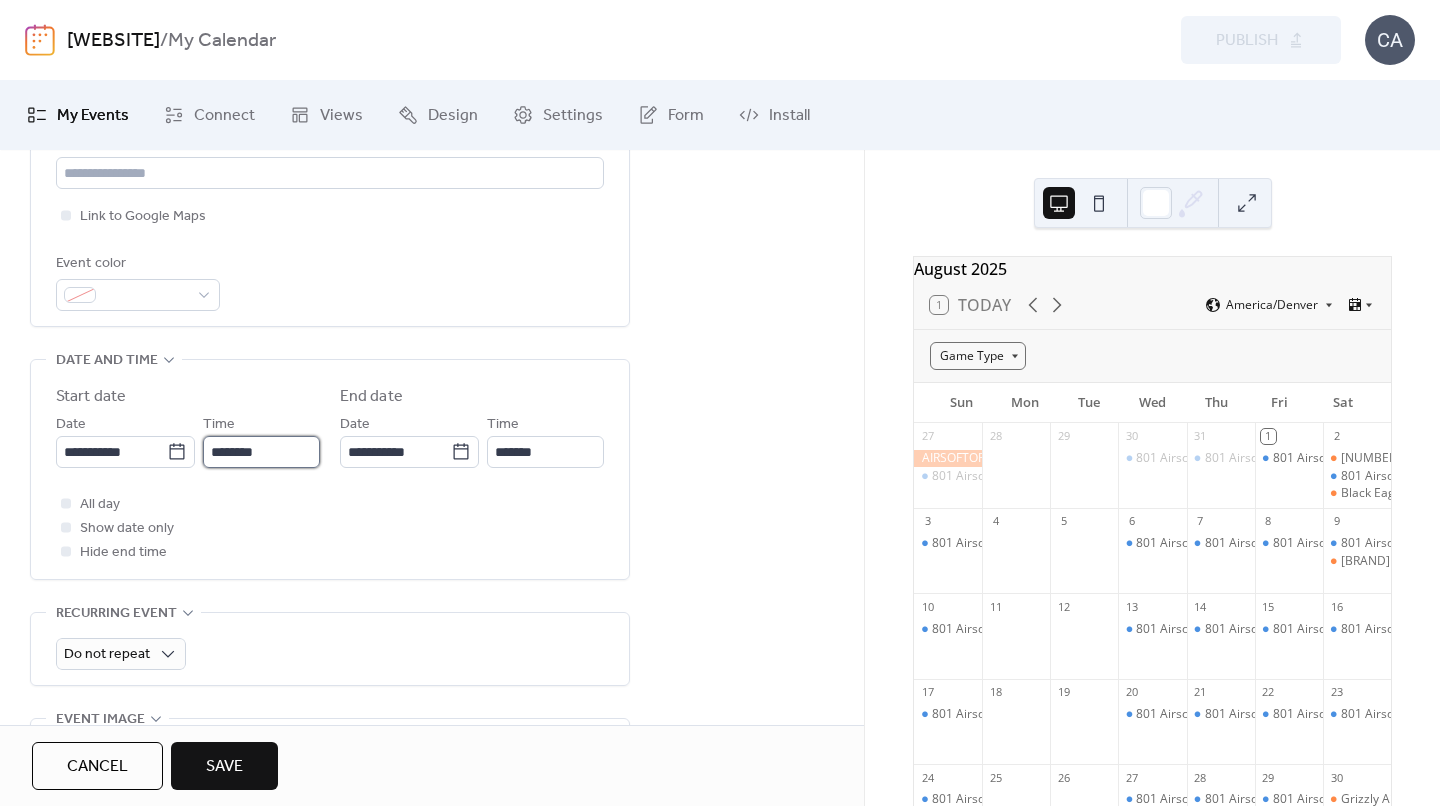 click on "********" at bounding box center (261, 452) 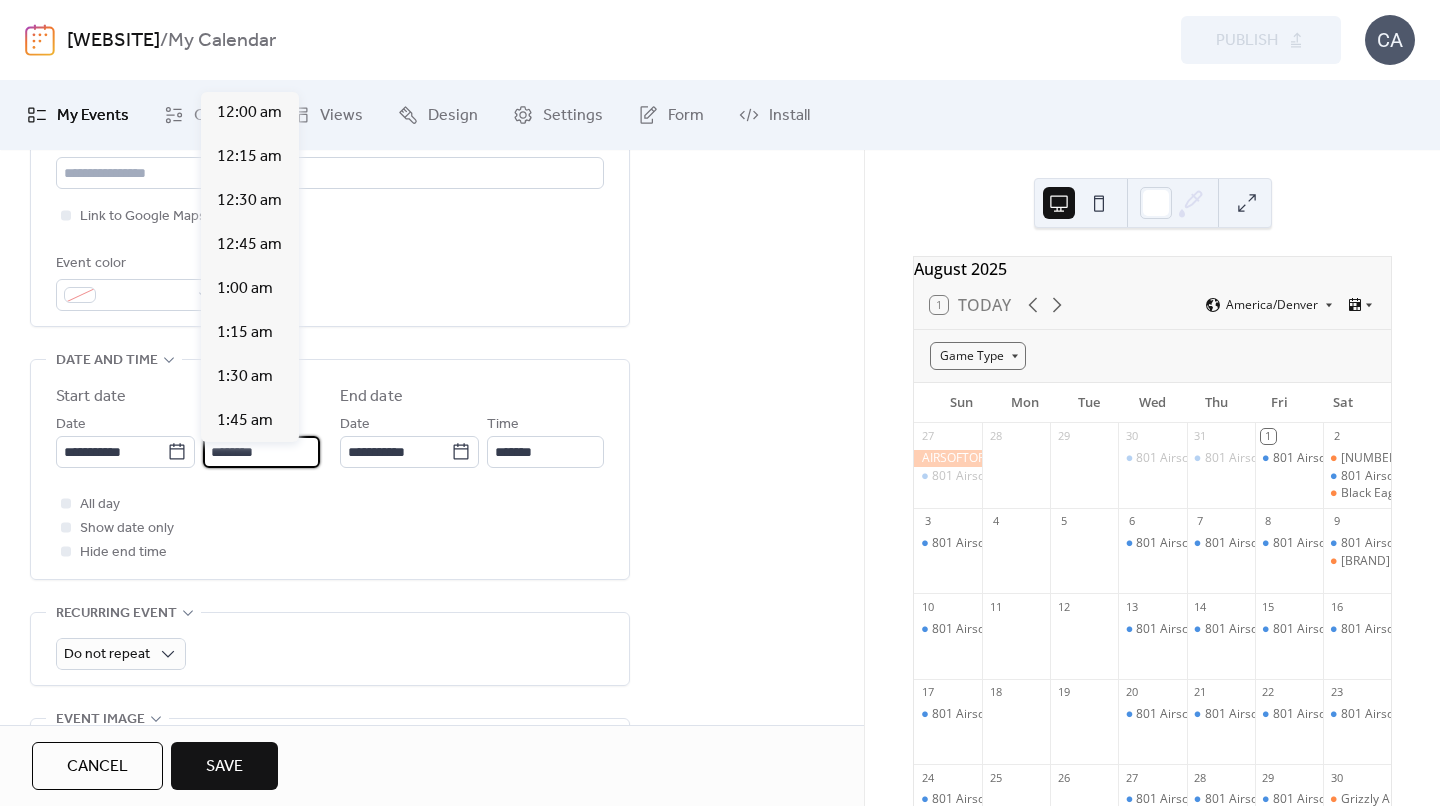 scroll, scrollTop: 2112, scrollLeft: 0, axis: vertical 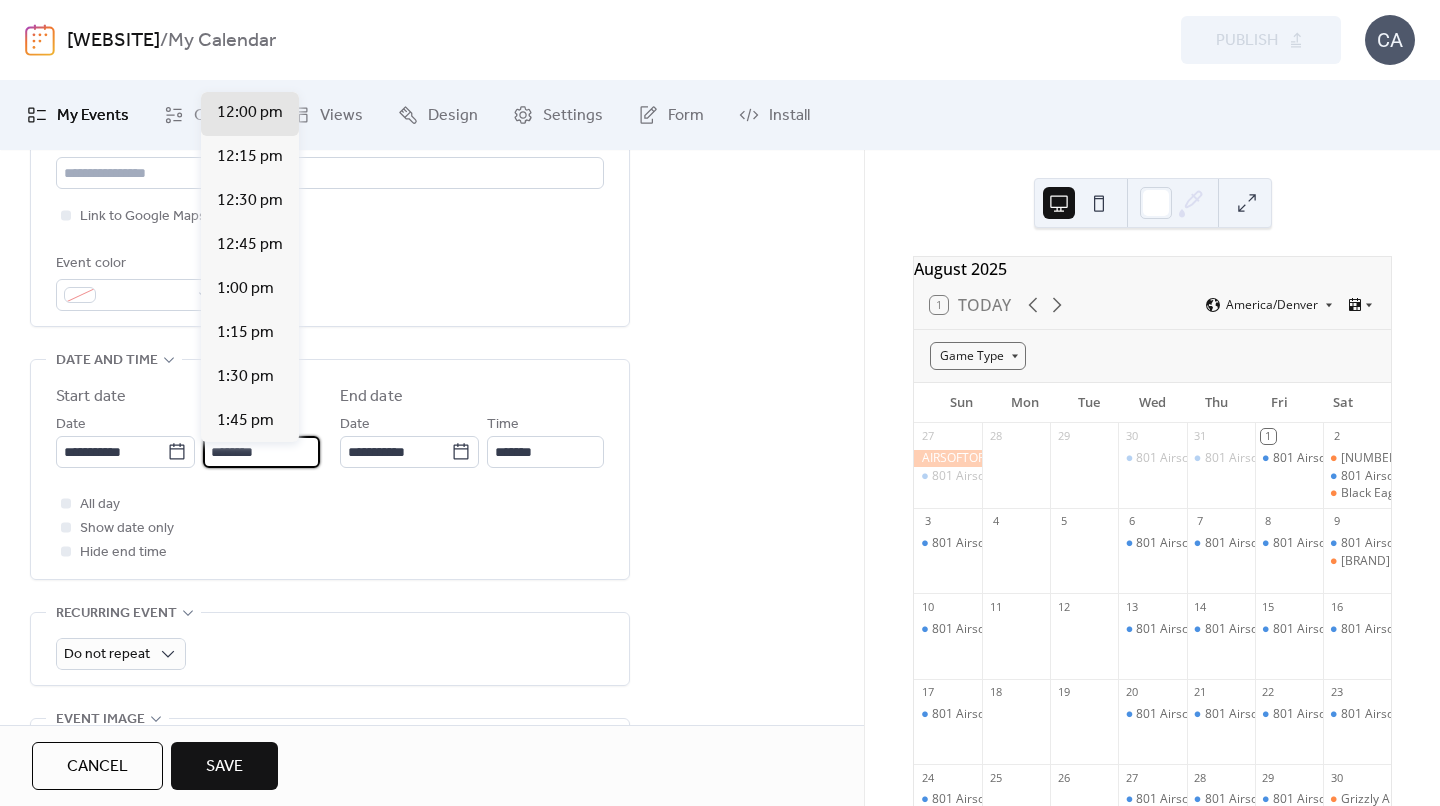 click on "********" at bounding box center [261, 452] 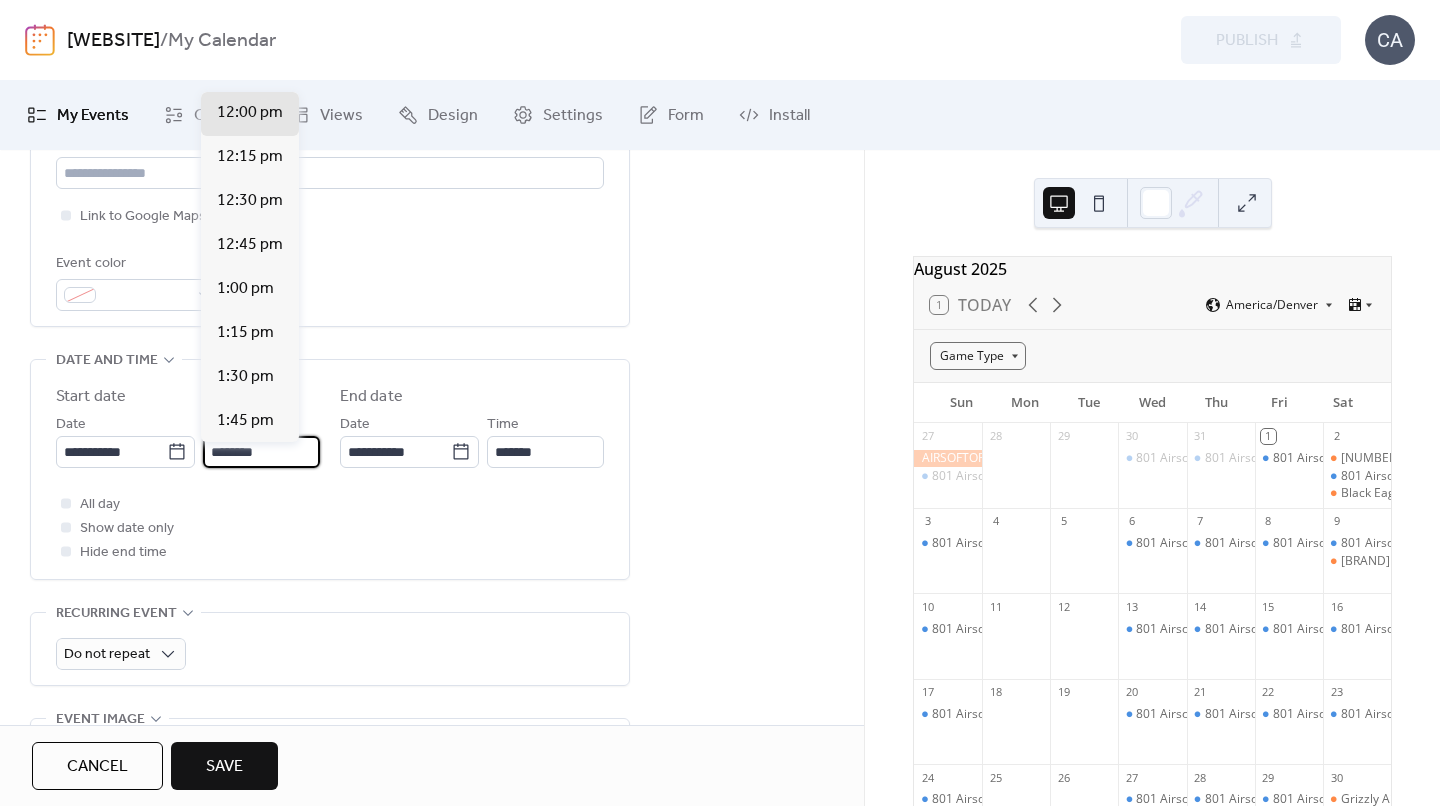 click on "utah-airsoft.mybigcommerce.com  /  My Calendar" at bounding box center [395, 41] 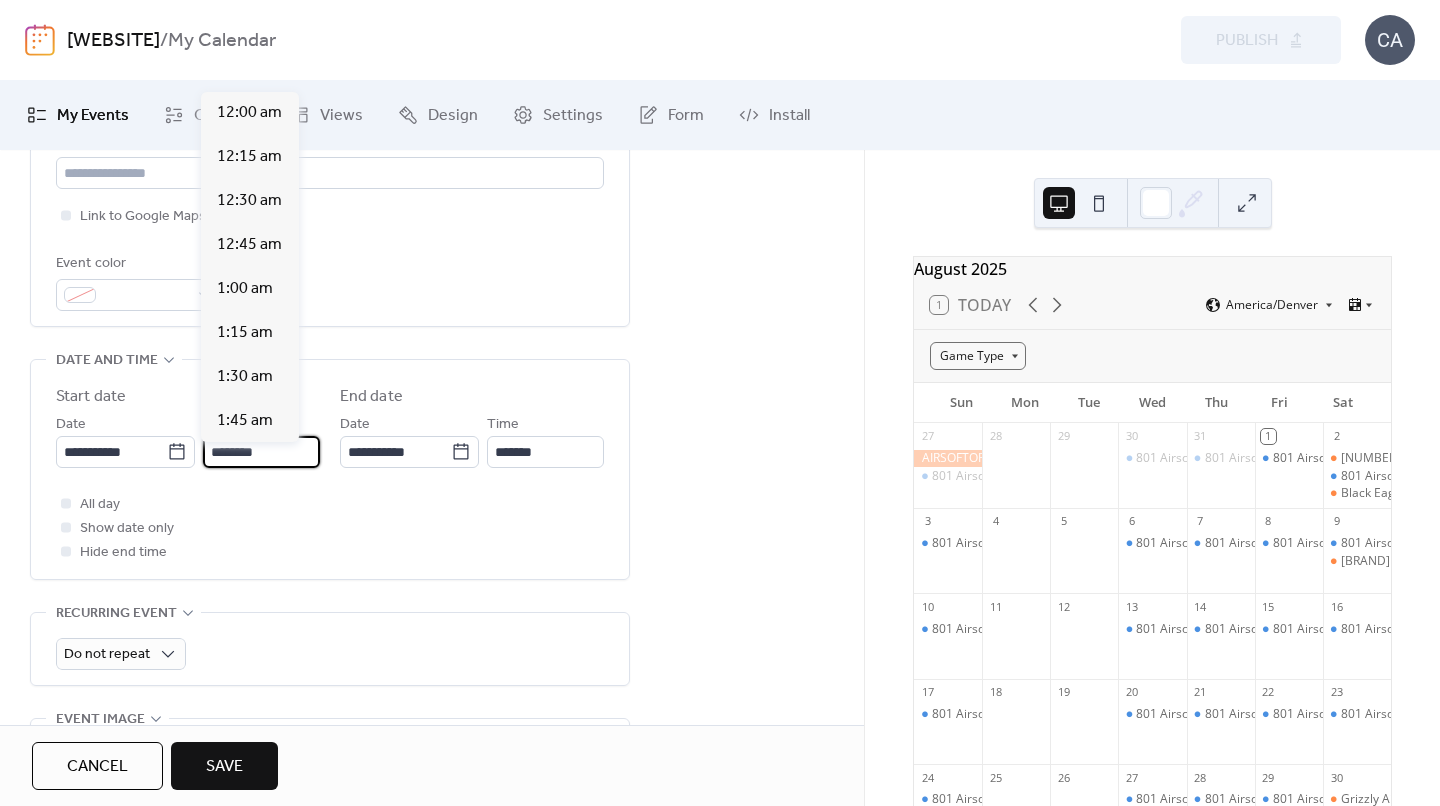 click on "********" at bounding box center (261, 452) 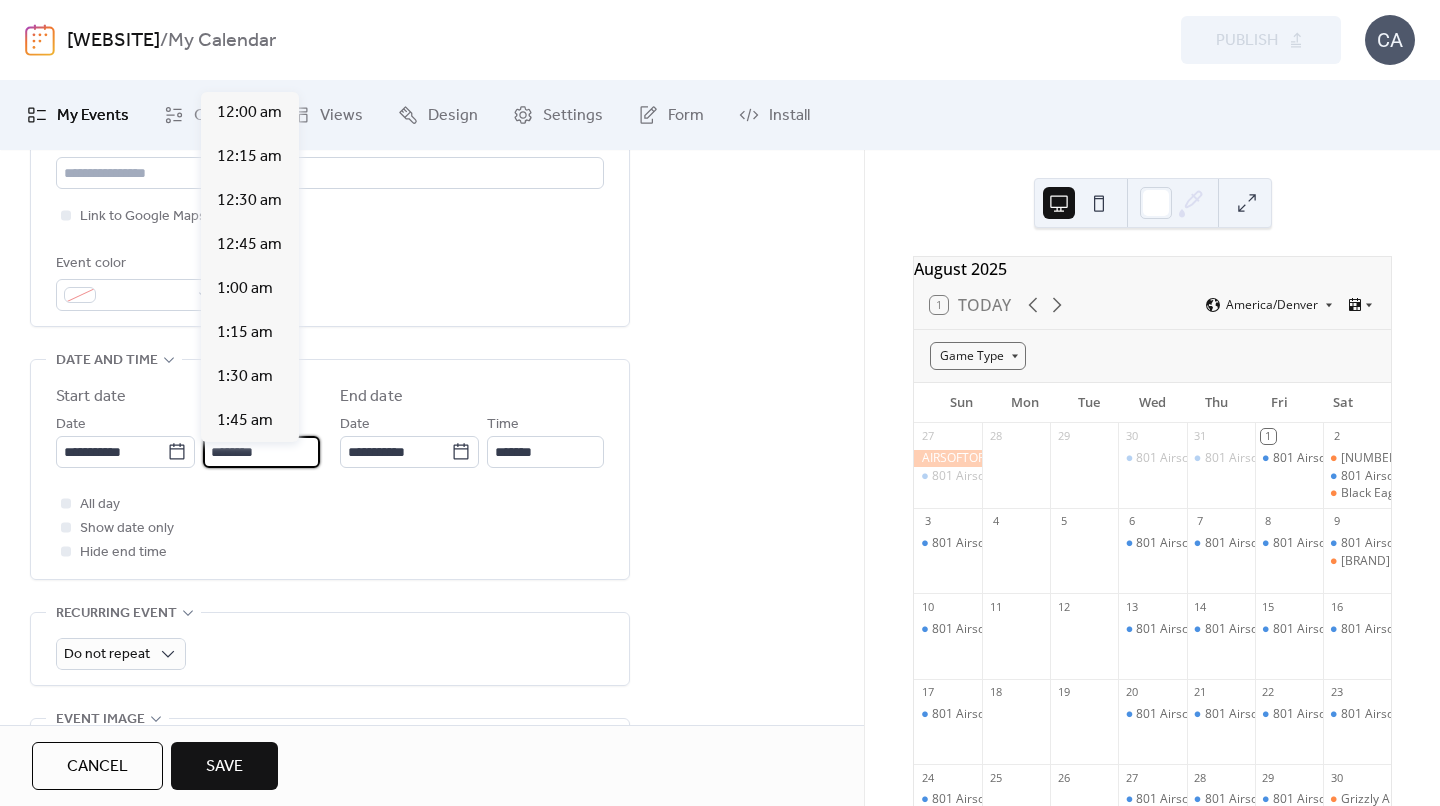 scroll, scrollTop: 0, scrollLeft: 0, axis: both 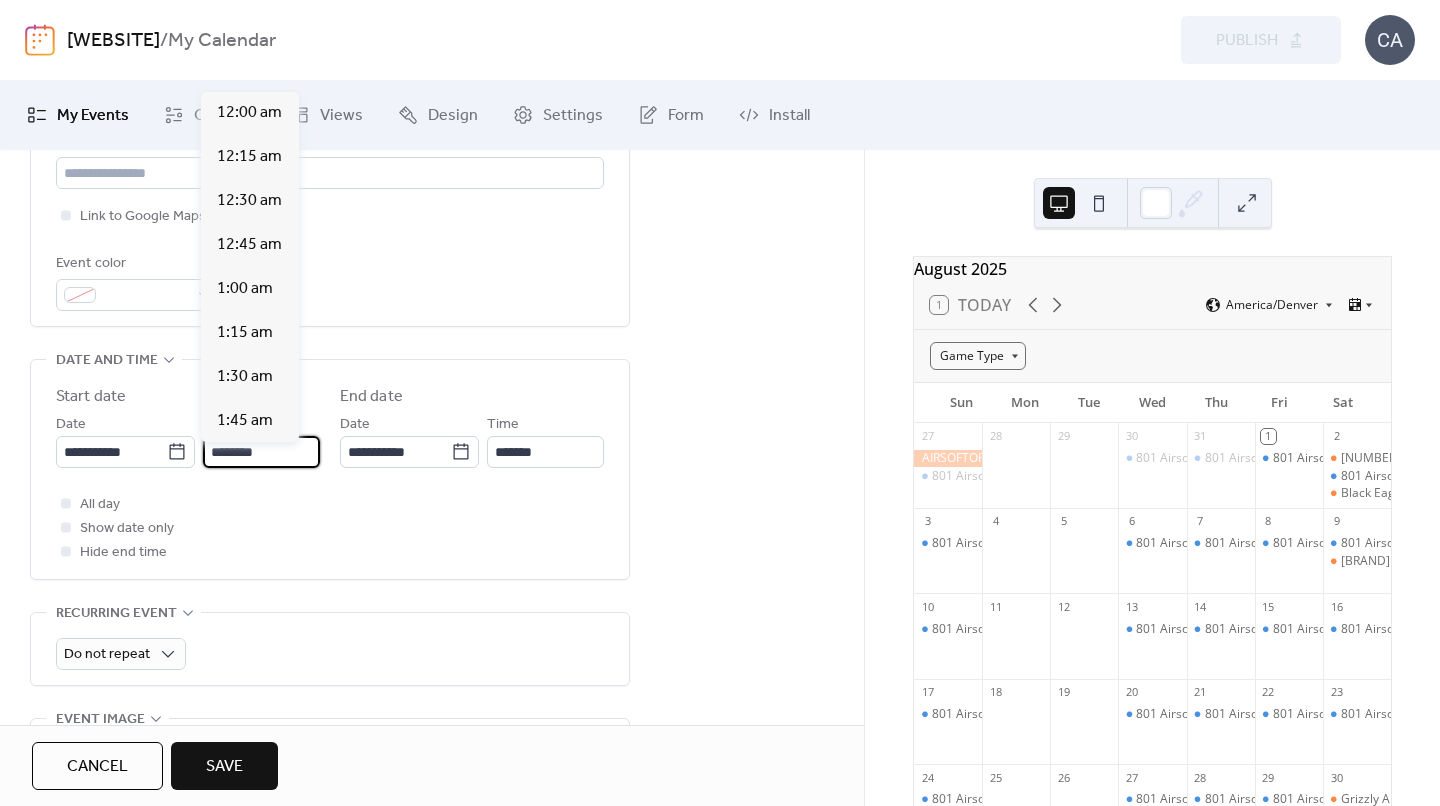 click on "Event color" at bounding box center [330, 281] 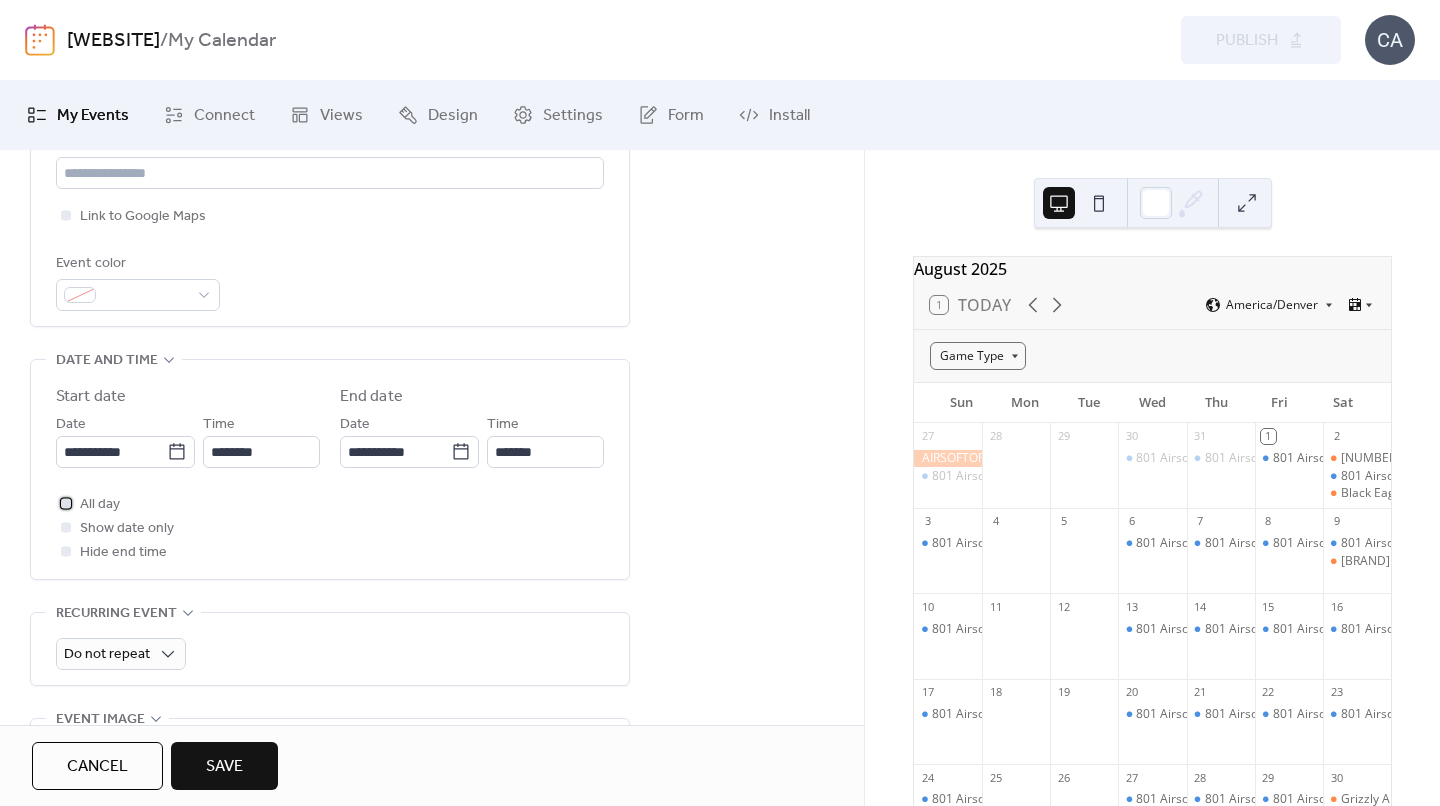 click at bounding box center (66, 503) 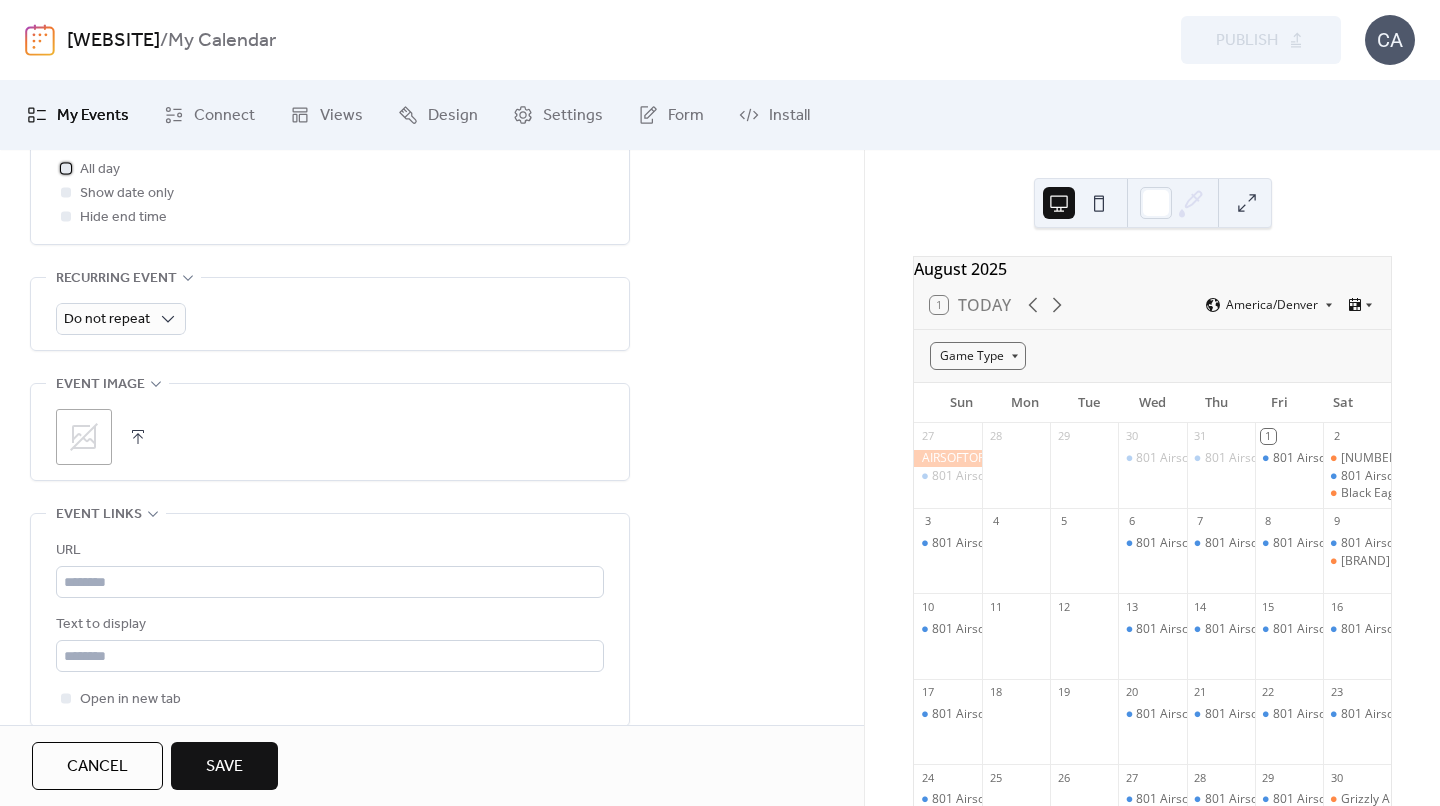 scroll, scrollTop: 836, scrollLeft: 0, axis: vertical 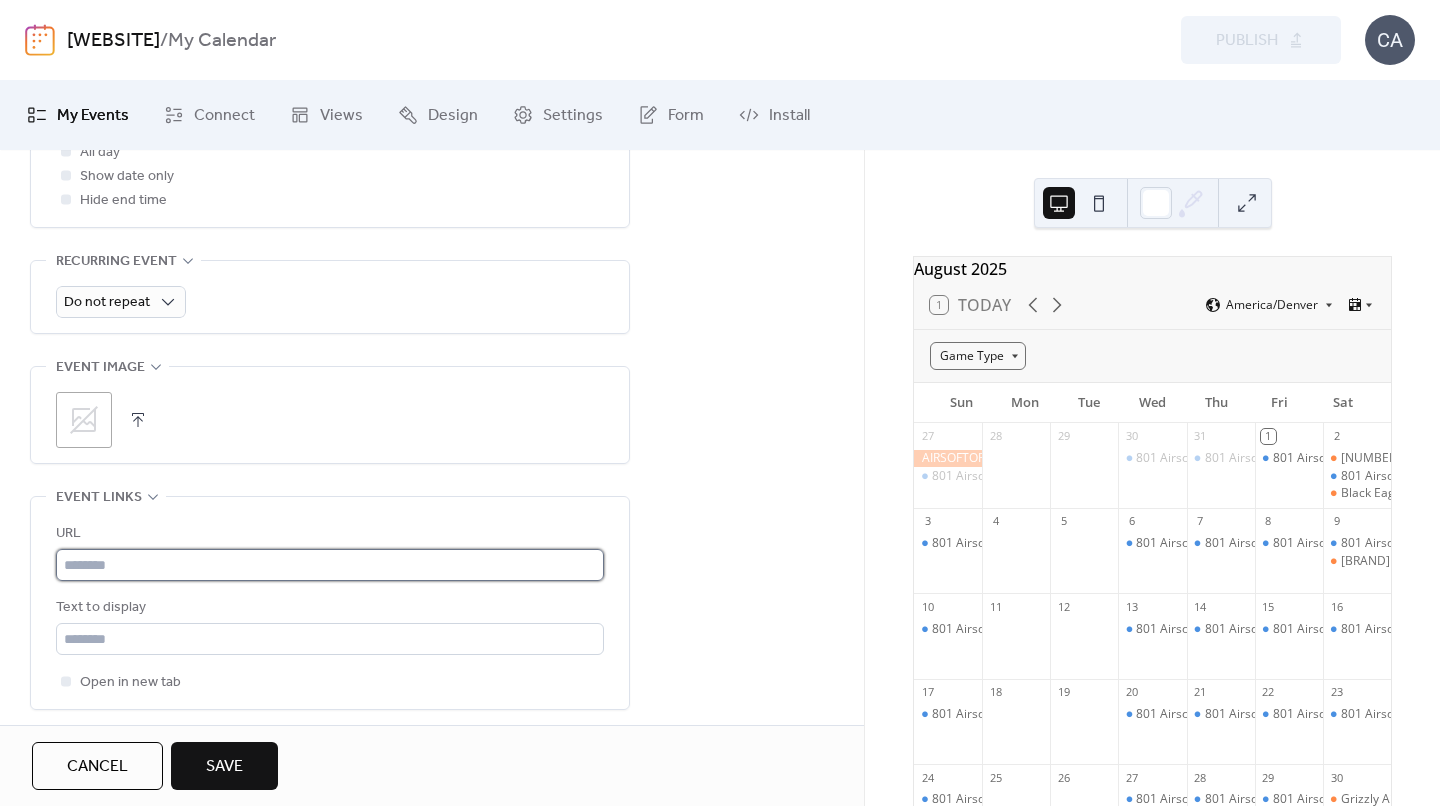 click at bounding box center [330, 565] 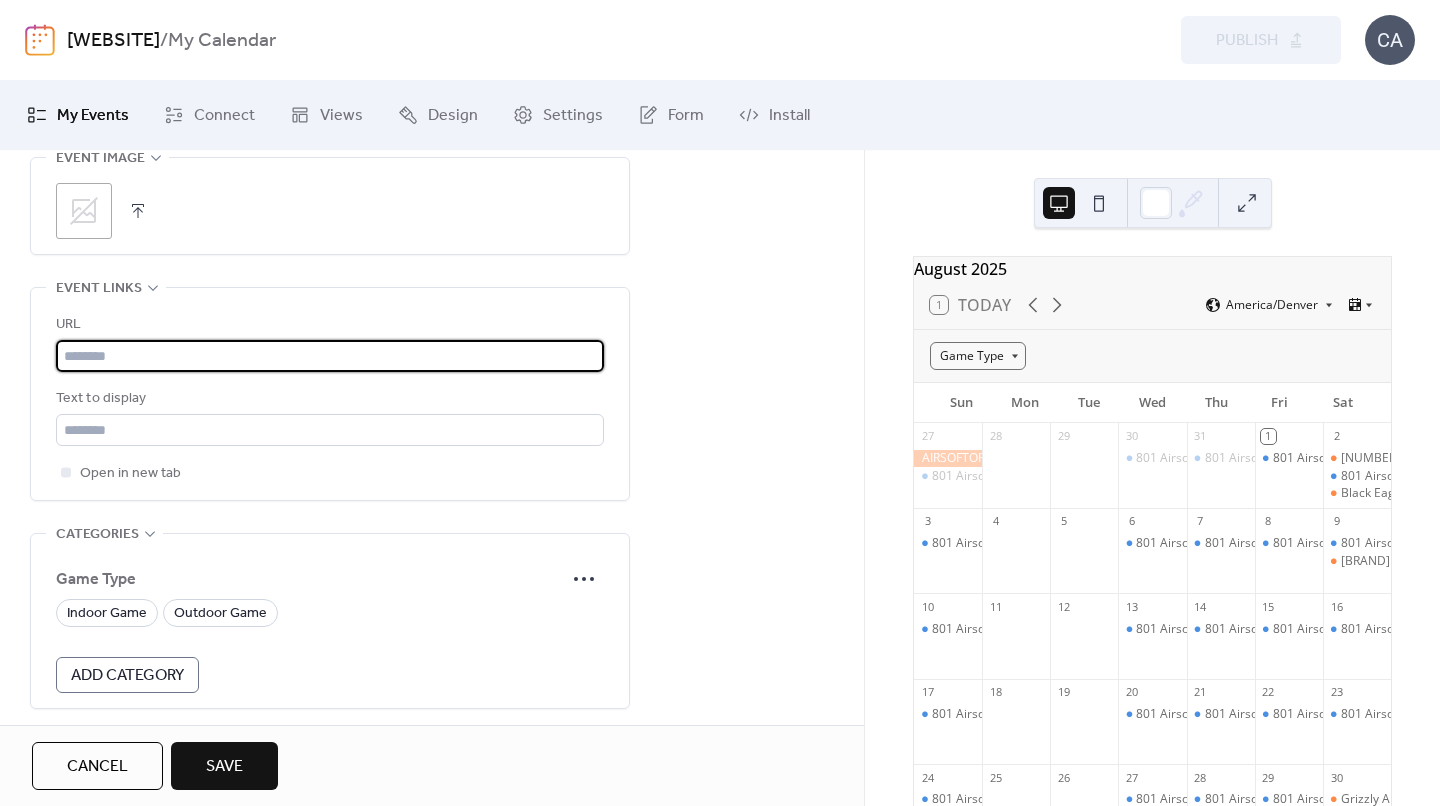 scroll, scrollTop: 1073, scrollLeft: 0, axis: vertical 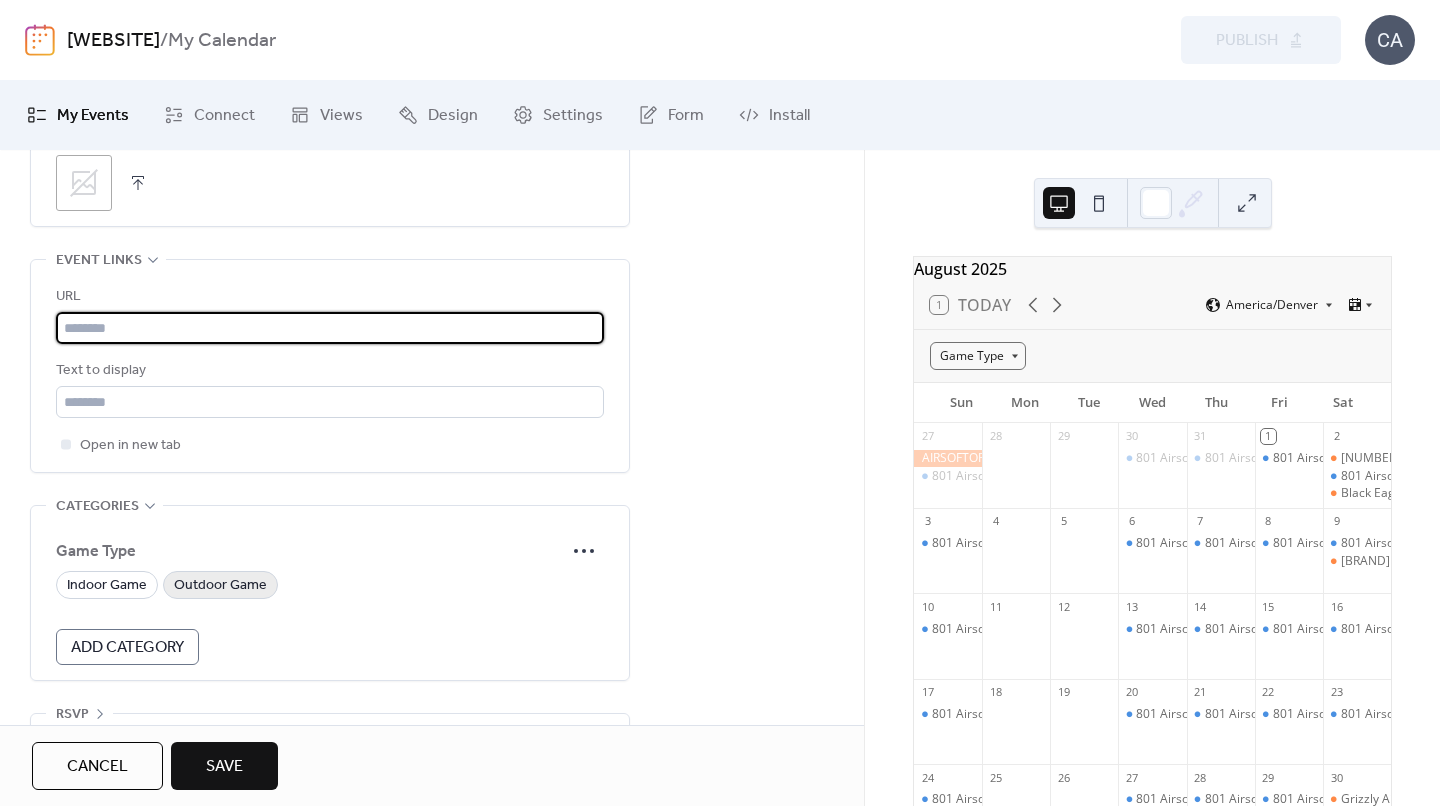 click on "Outdoor Game" at bounding box center (220, 586) 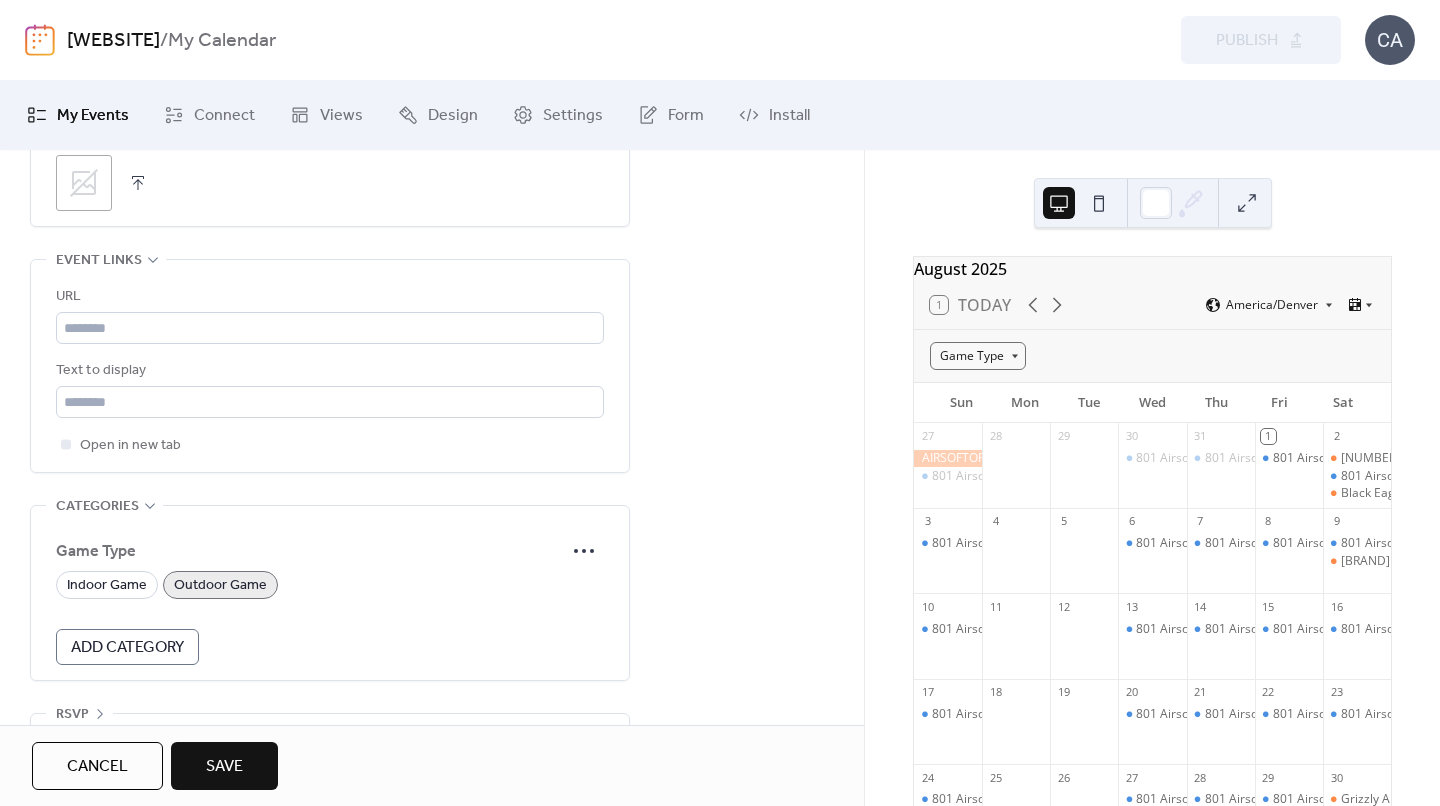 scroll, scrollTop: 0, scrollLeft: 0, axis: both 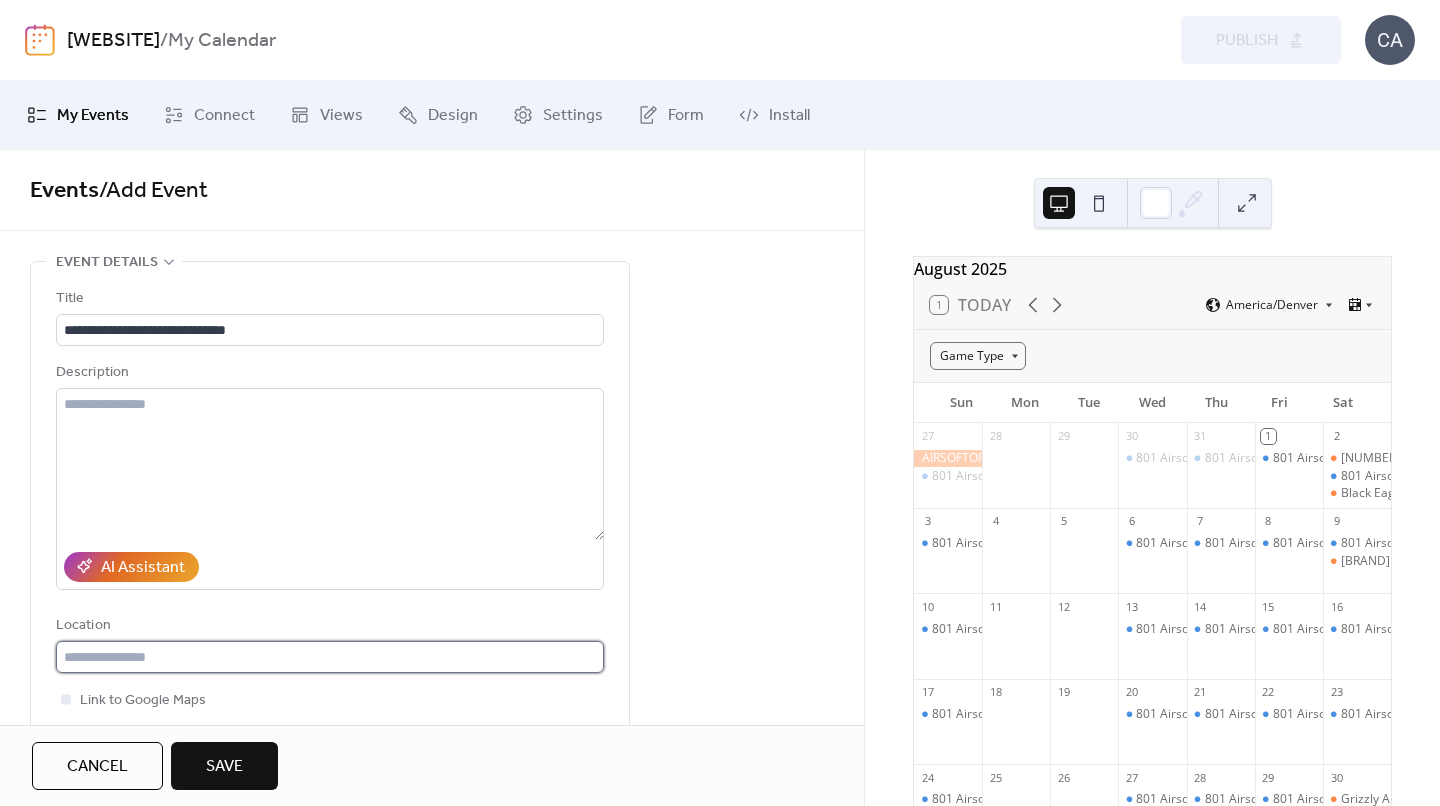 click at bounding box center (330, 657) 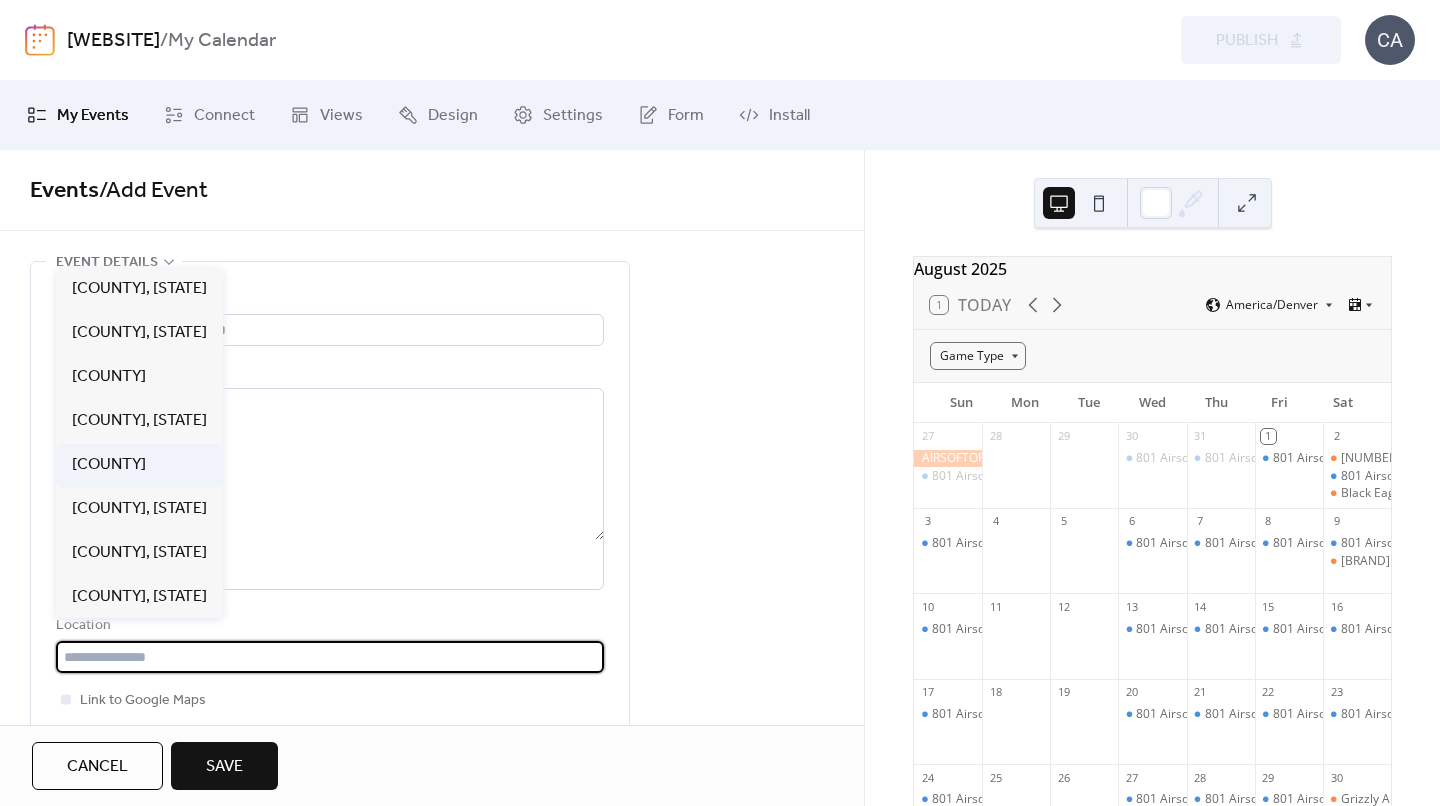 scroll, scrollTop: 0, scrollLeft: 0, axis: both 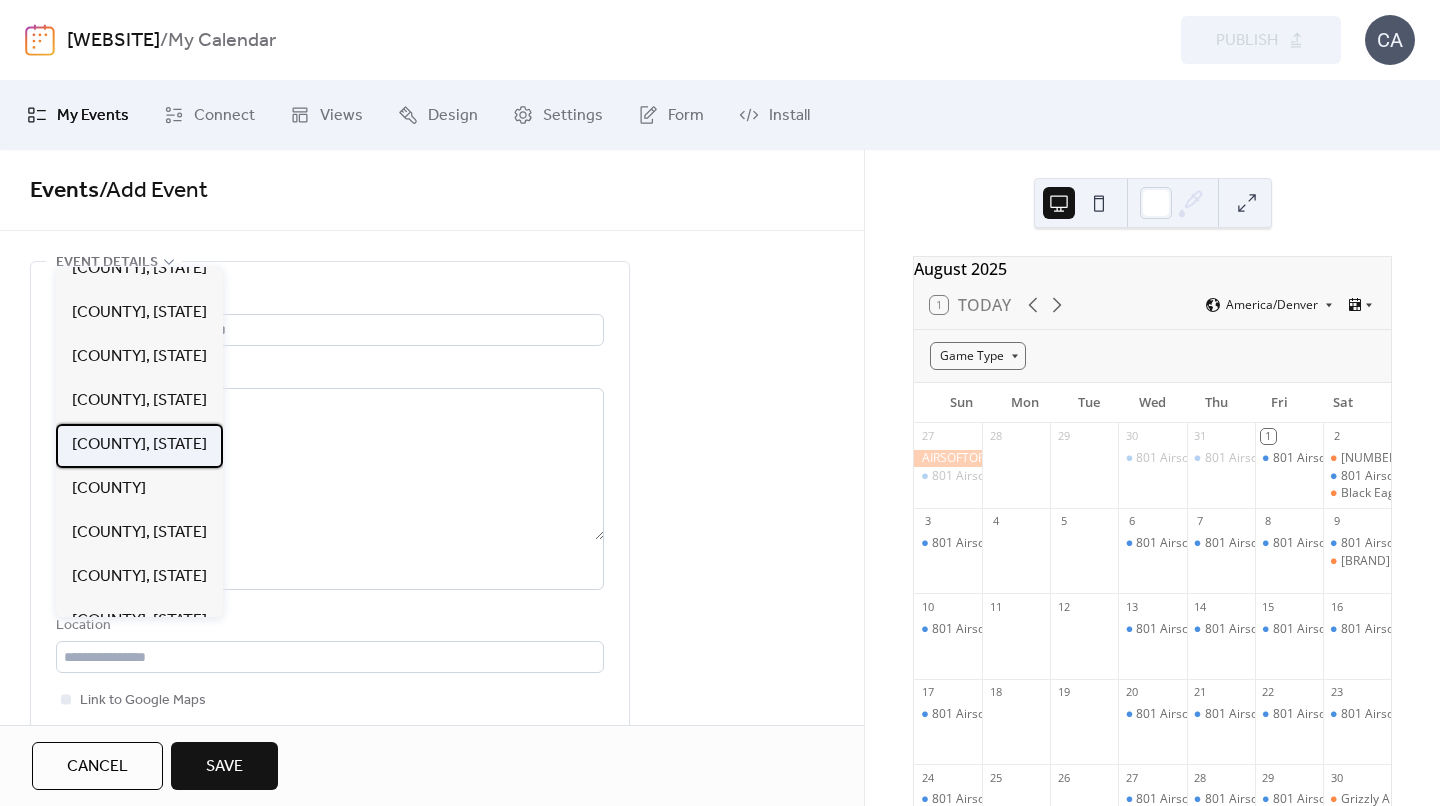 click on "Tooele County, UT" at bounding box center [139, 445] 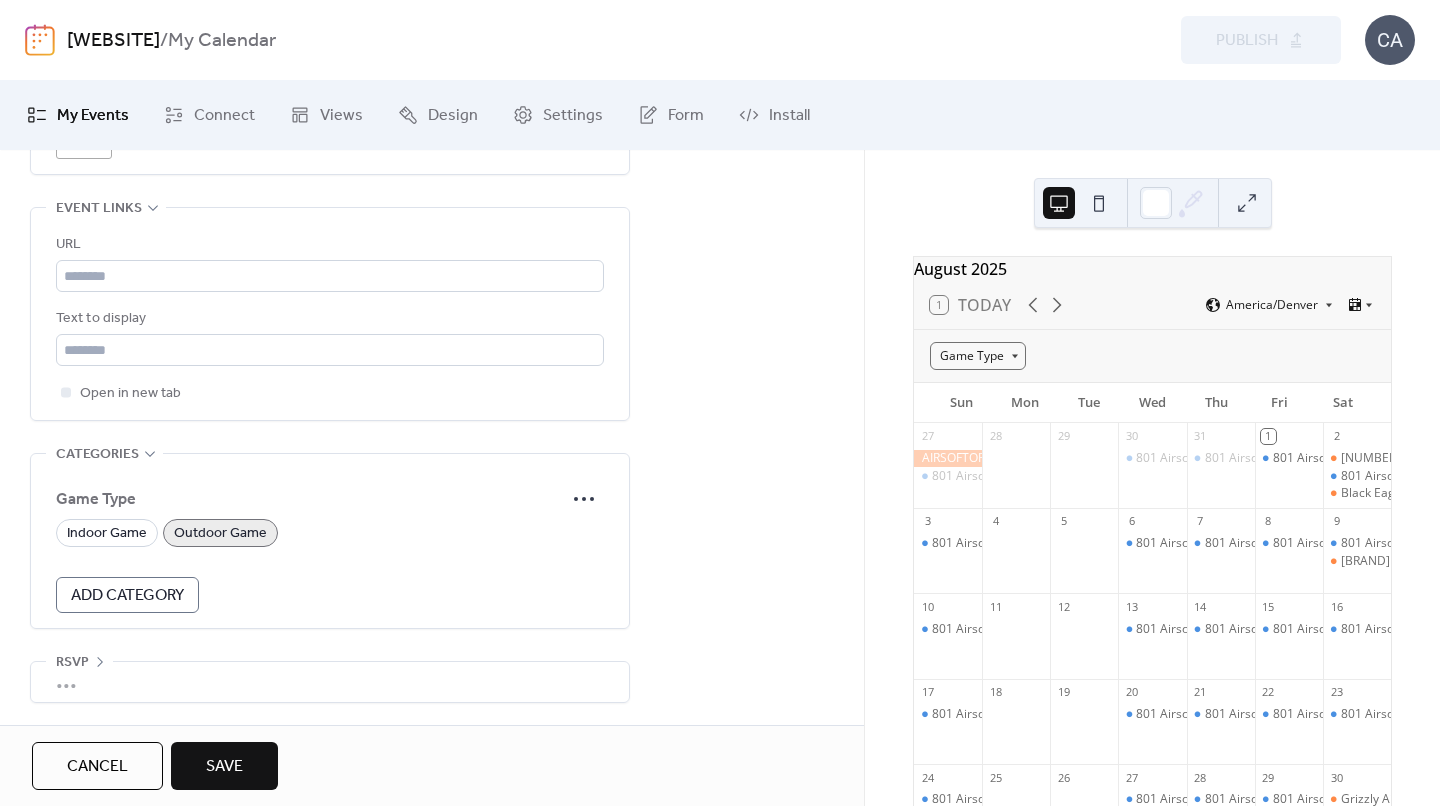 scroll, scrollTop: 1140, scrollLeft: 0, axis: vertical 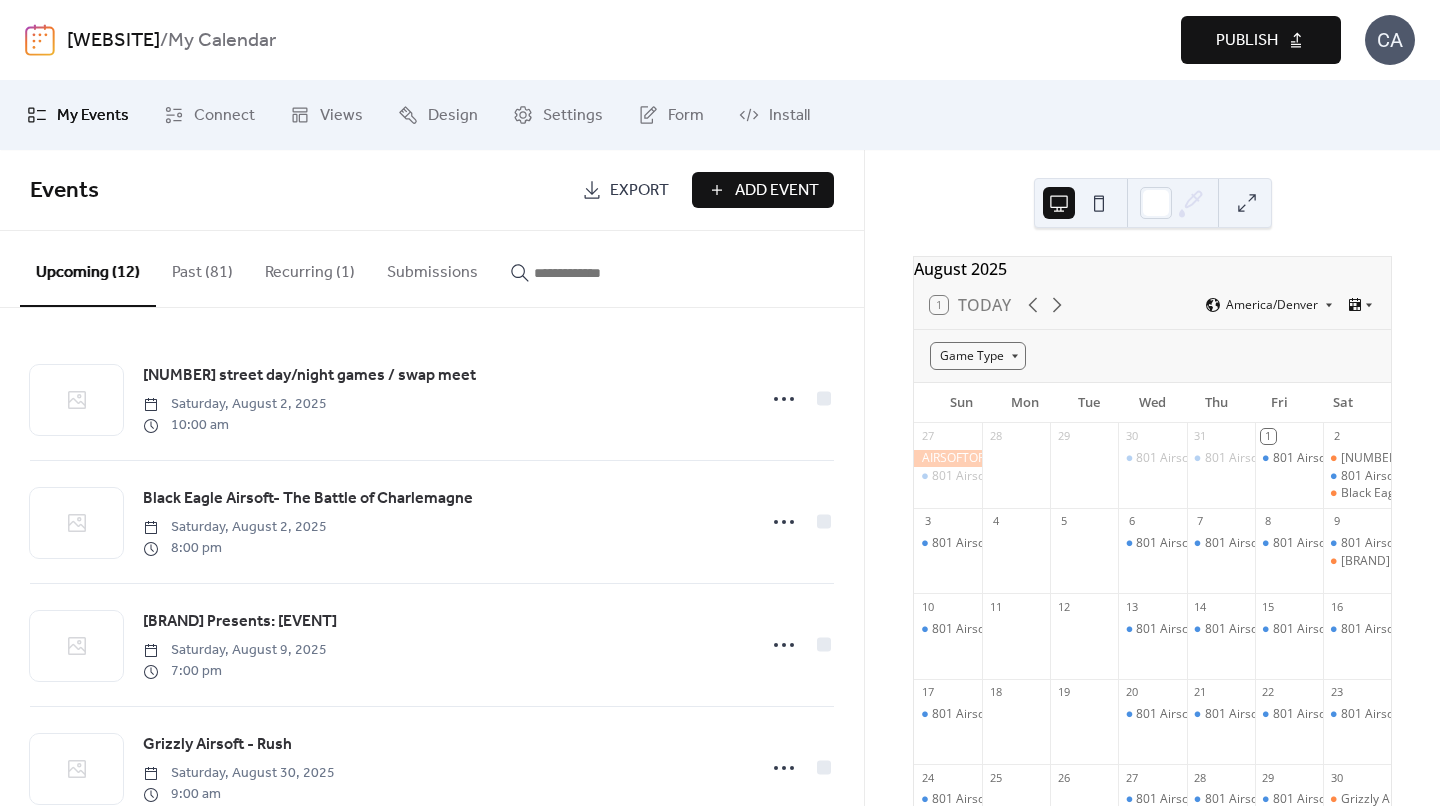 click on "Publish" at bounding box center (1247, 41) 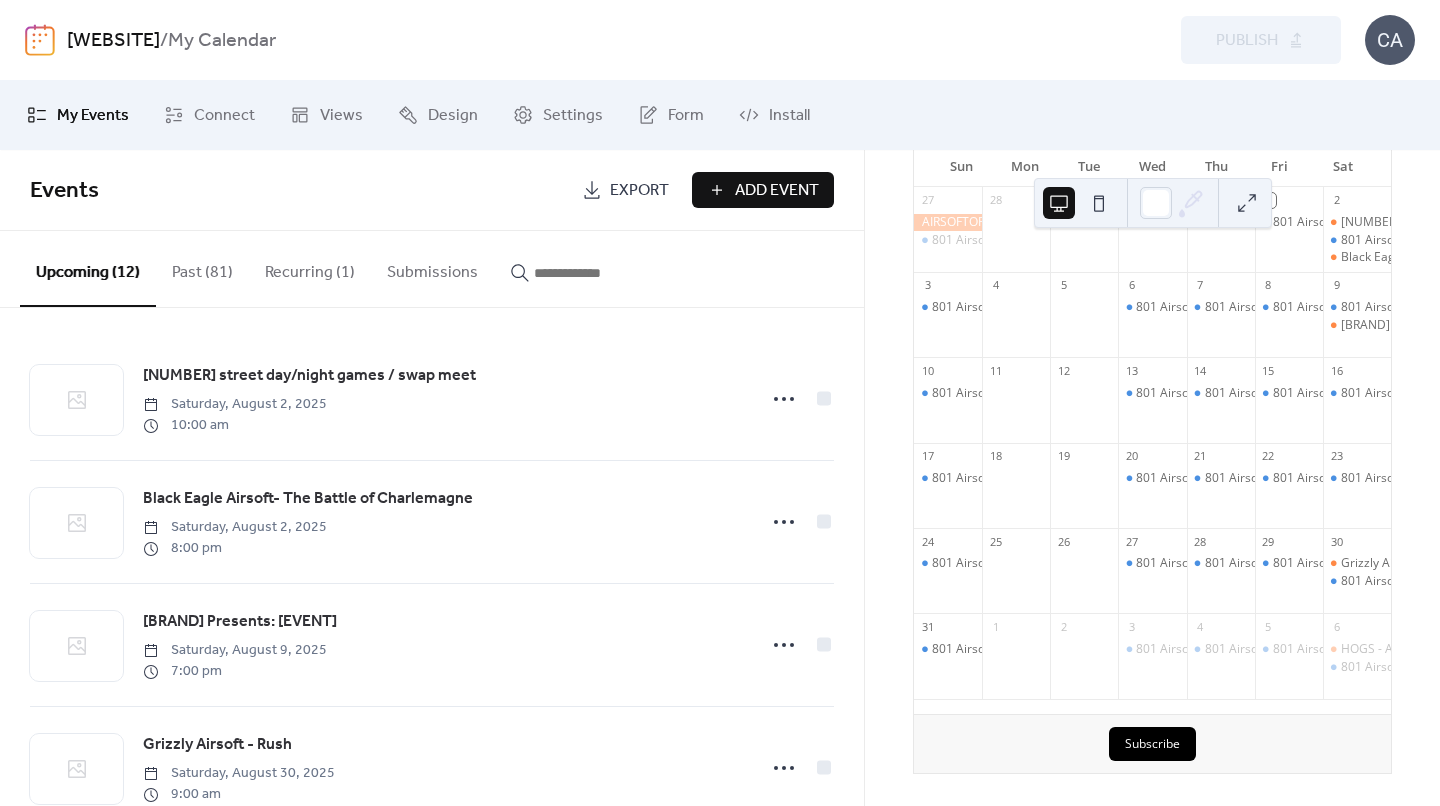 scroll, scrollTop: 247, scrollLeft: 0, axis: vertical 